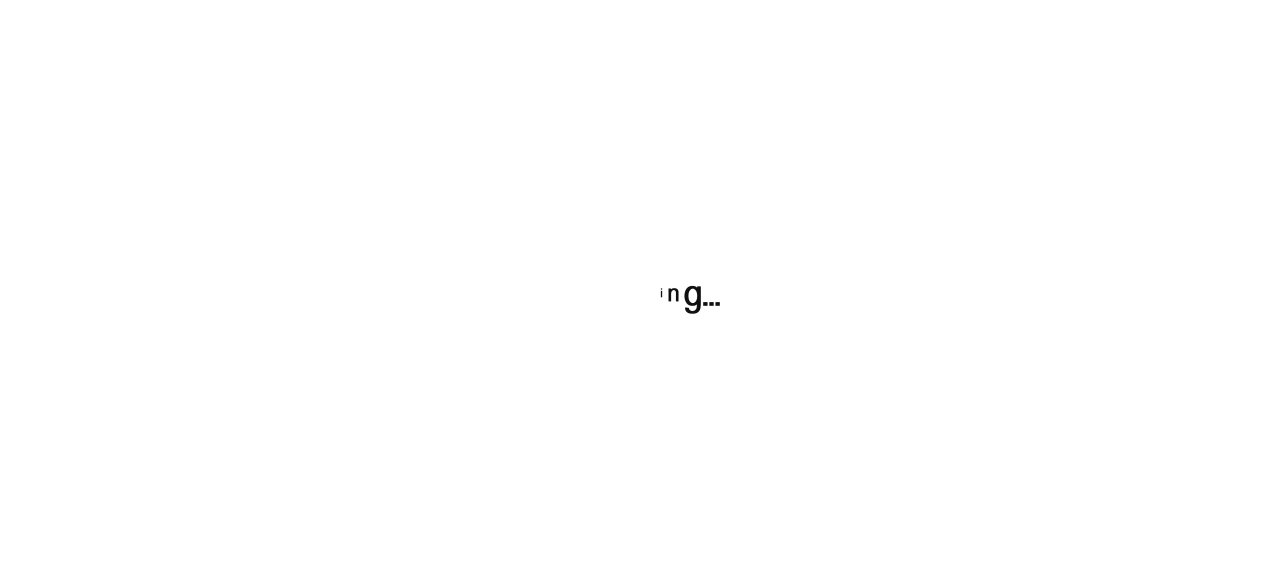 scroll, scrollTop: 0, scrollLeft: 0, axis: both 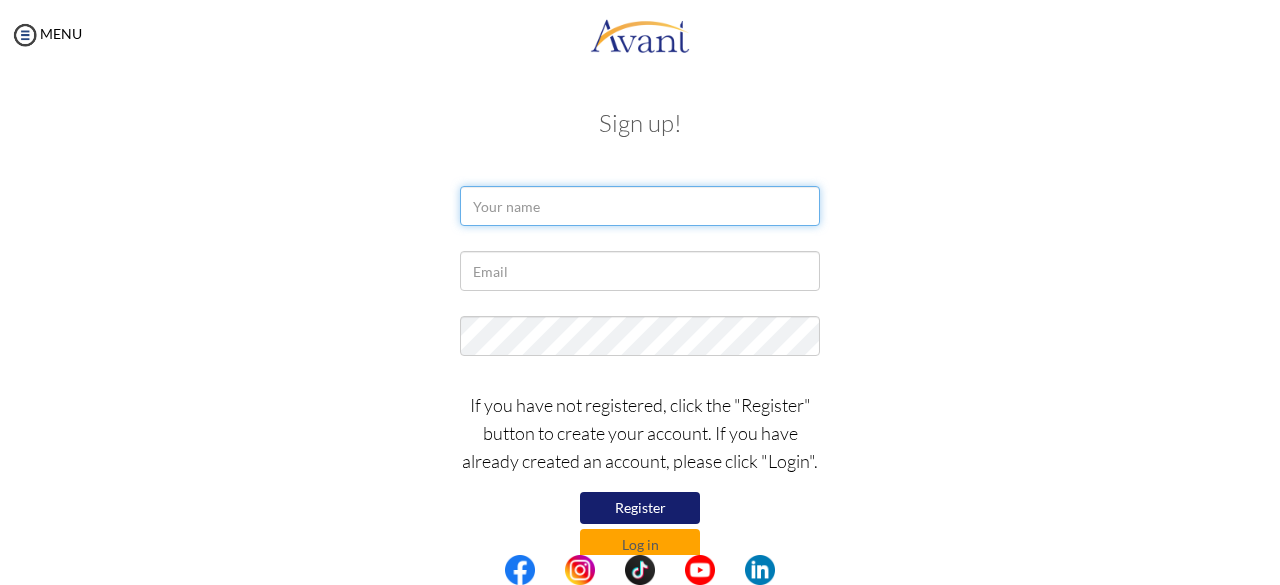 click at bounding box center [640, 206] 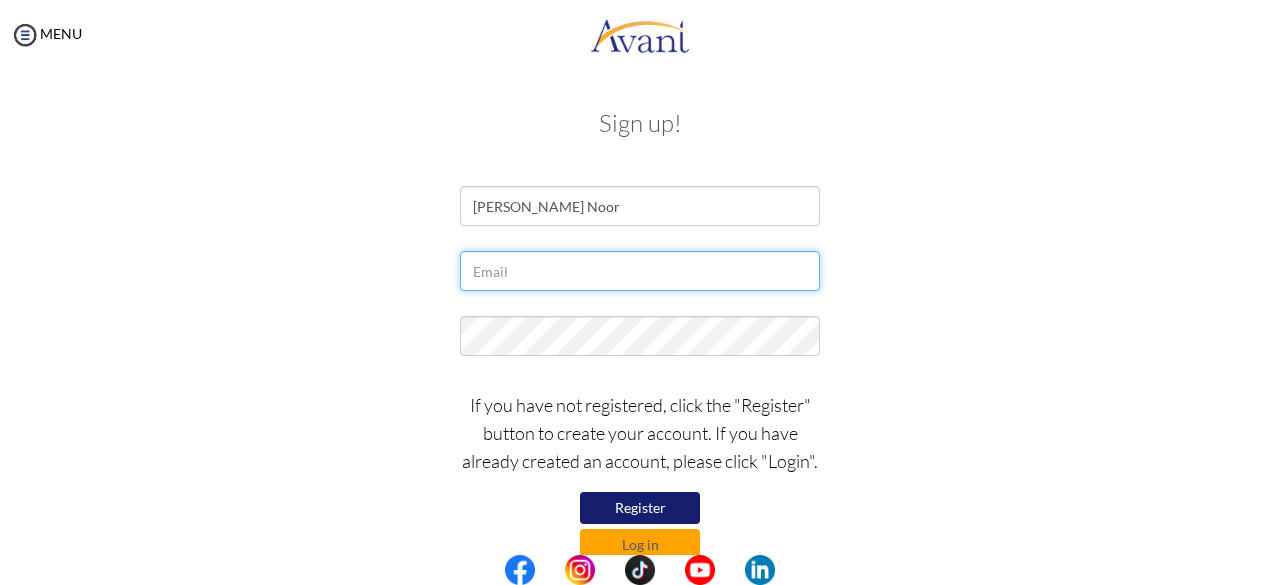 click at bounding box center (640, 271) 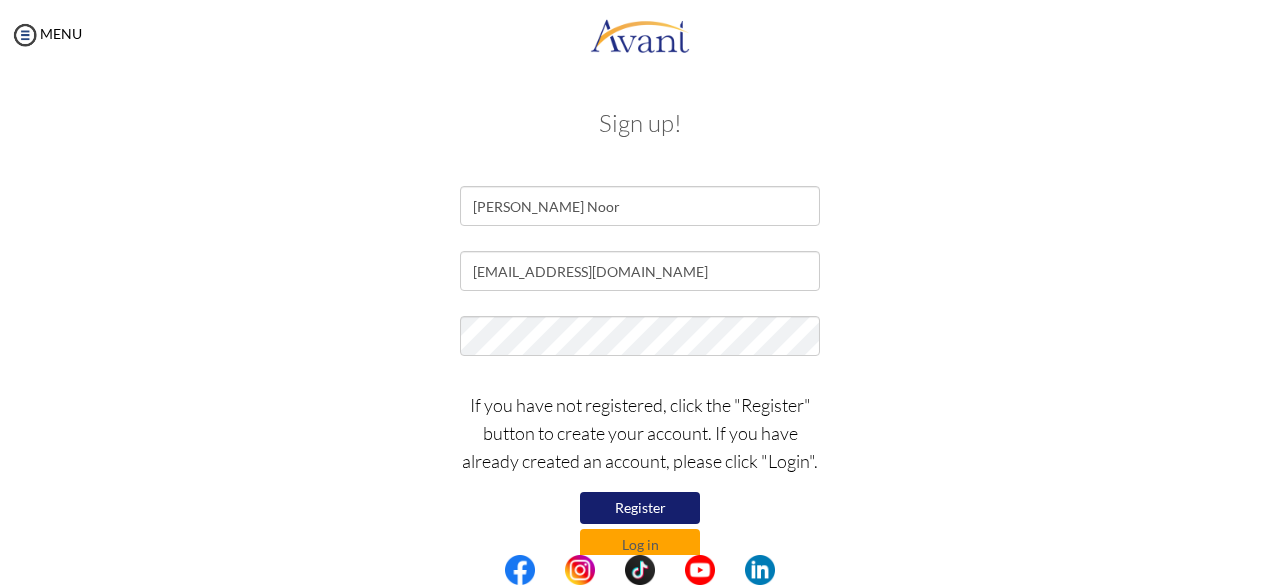 click on "Register" at bounding box center [640, 508] 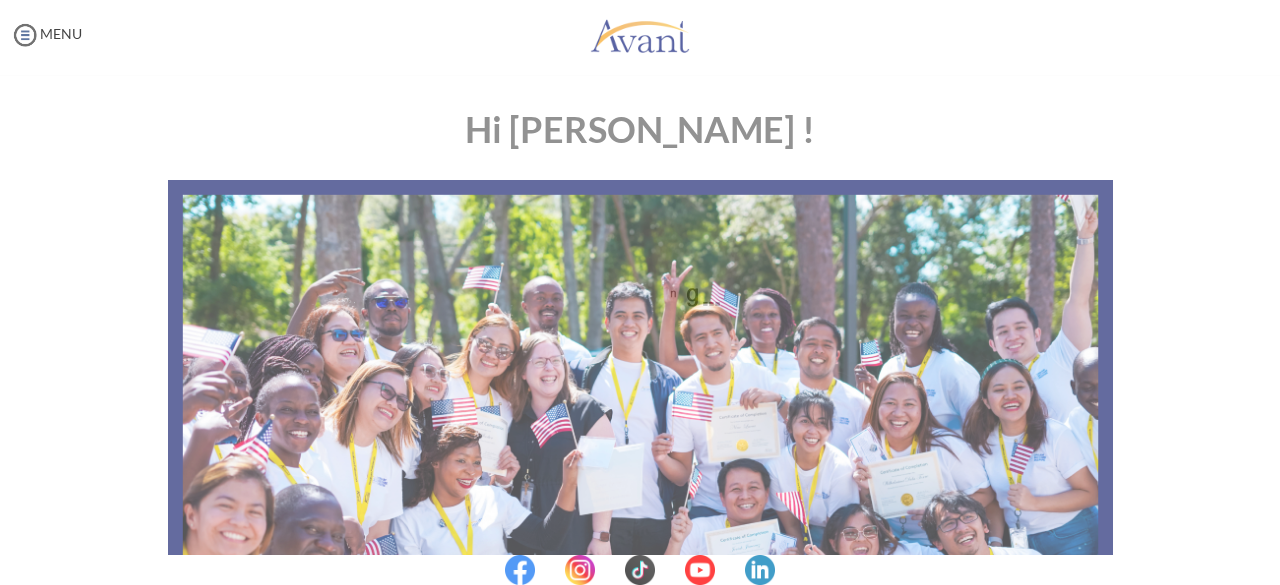 scroll, scrollTop: 0, scrollLeft: 0, axis: both 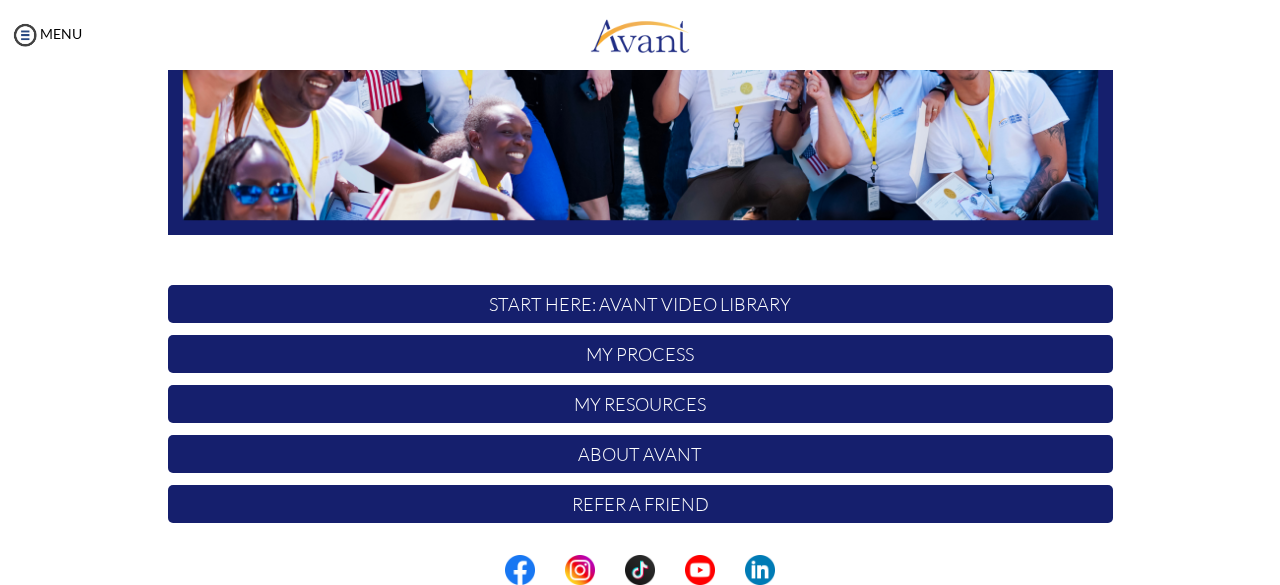 click on "START HERE: Avant Video Library" at bounding box center [640, 304] 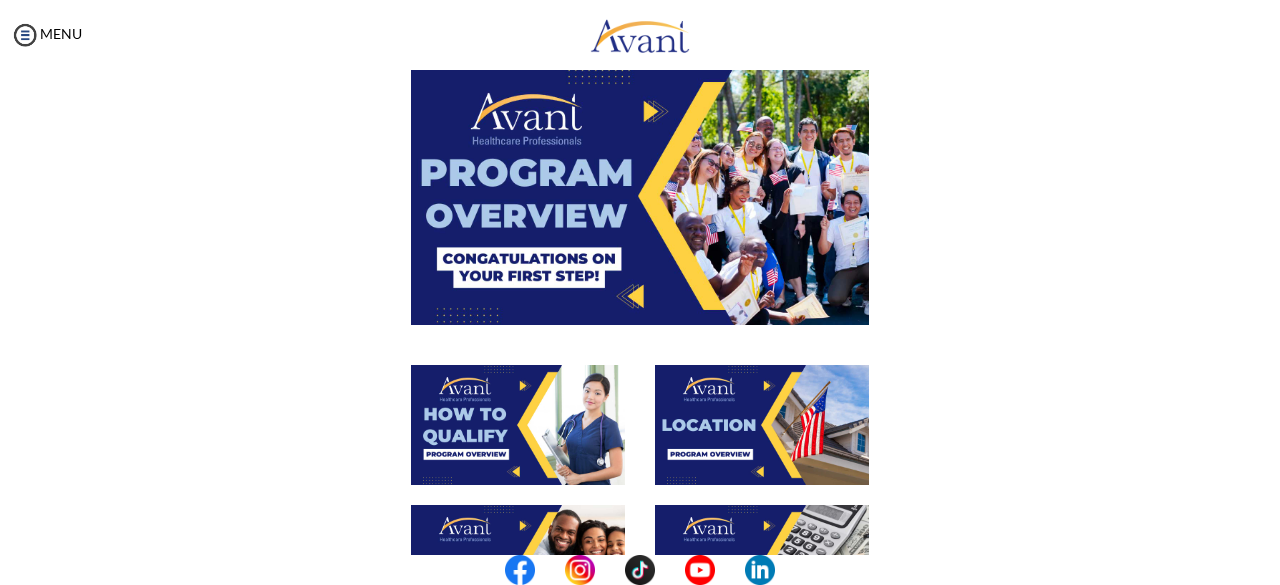 scroll, scrollTop: 0, scrollLeft: 0, axis: both 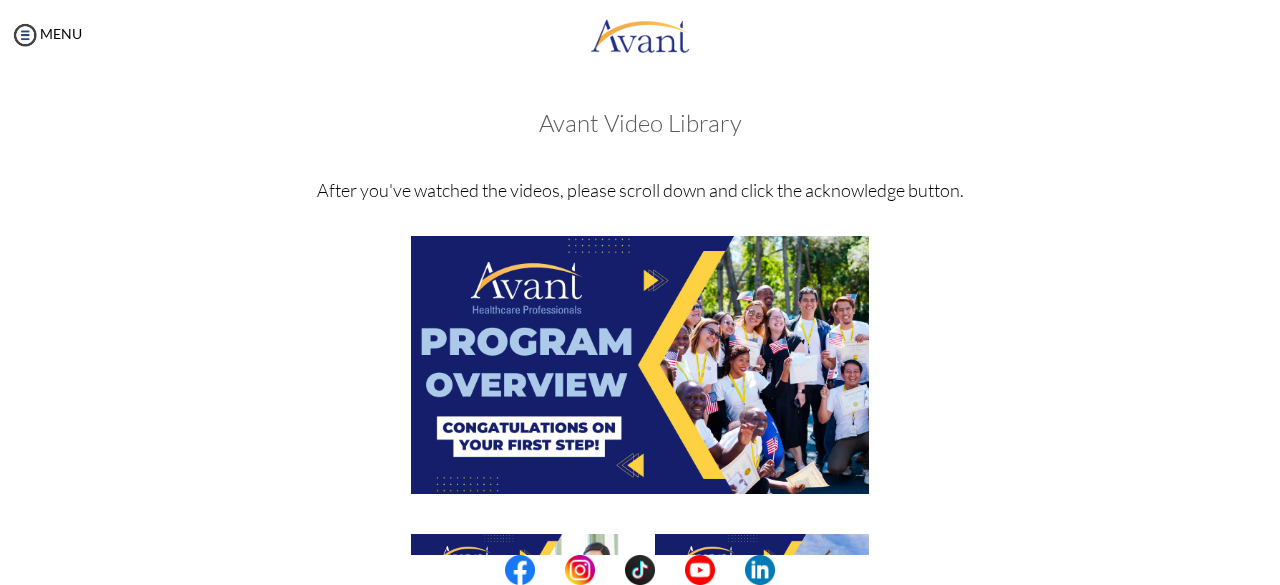 click at bounding box center [640, 364] 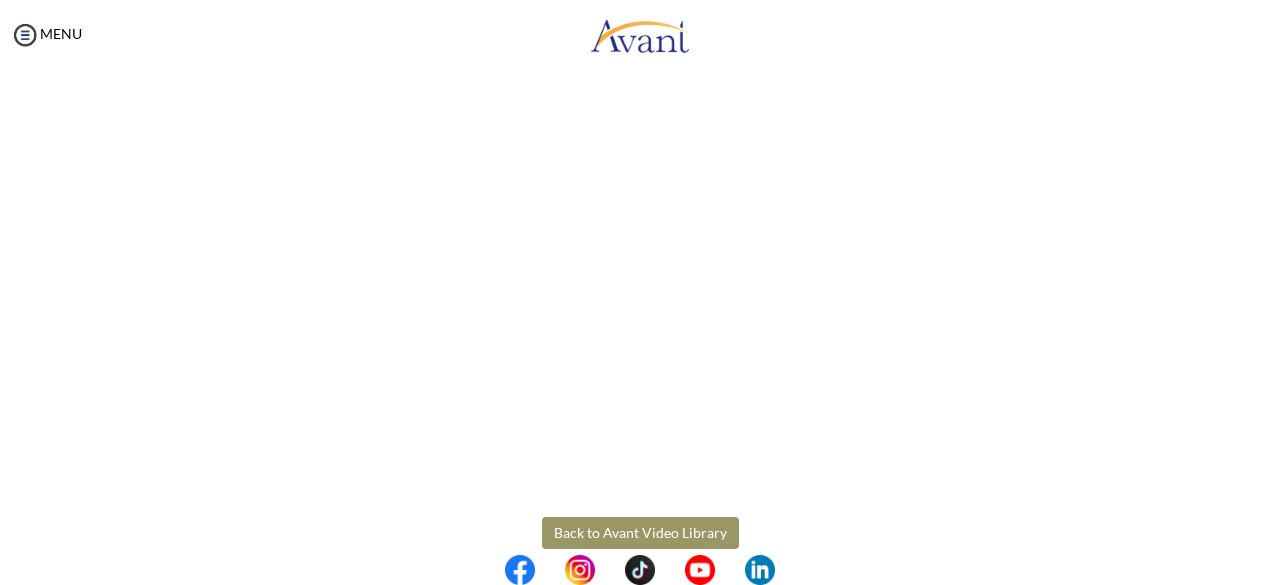 scroll, scrollTop: 398, scrollLeft: 0, axis: vertical 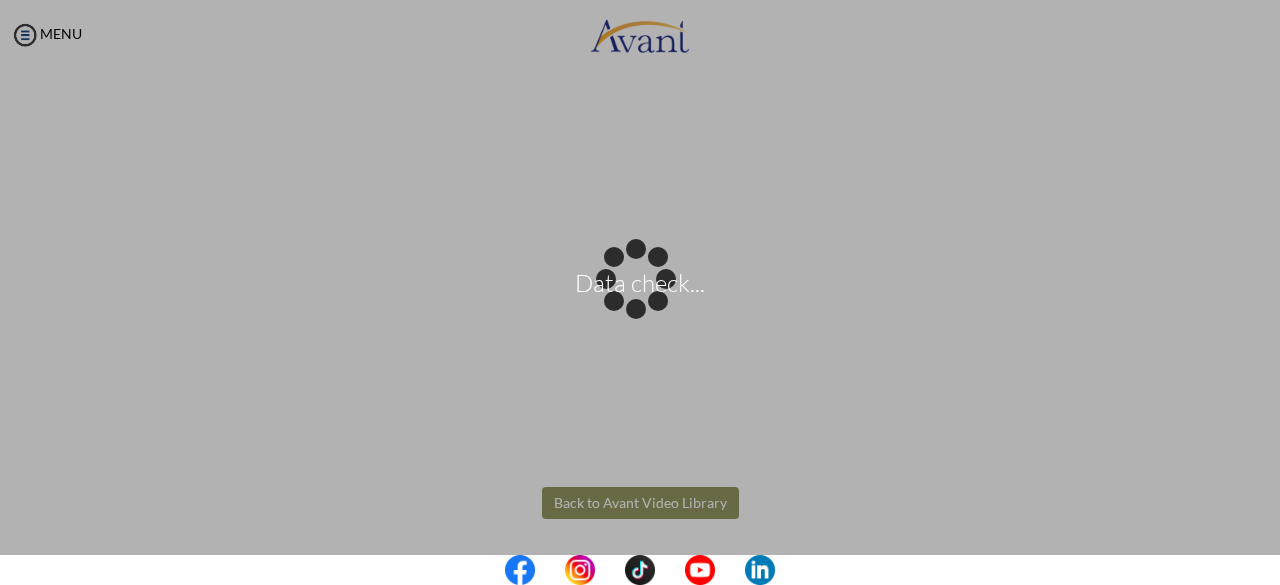 click on "Data check...
Maintenance break. Please come back in 2 hours.
MENU
My Status
What is the next step?
We would like you to watch the introductory video Begin with Avant
We would like you to watch the program video Watch Program Video
We would like you to complete English exam Take Language Test
We would like you to complete clinical assessment Take Clinical Test
We would like you to complete qualification survey Take Qualification Survey
We would like you to watch expectations video Watch Expectations Video
You will be contacted by recruiter to schedule a call.
Your application is being reviewed. Please check your email regularly.
Process Overview
Check off each step as you go to track your progress!" at bounding box center [640, 292] 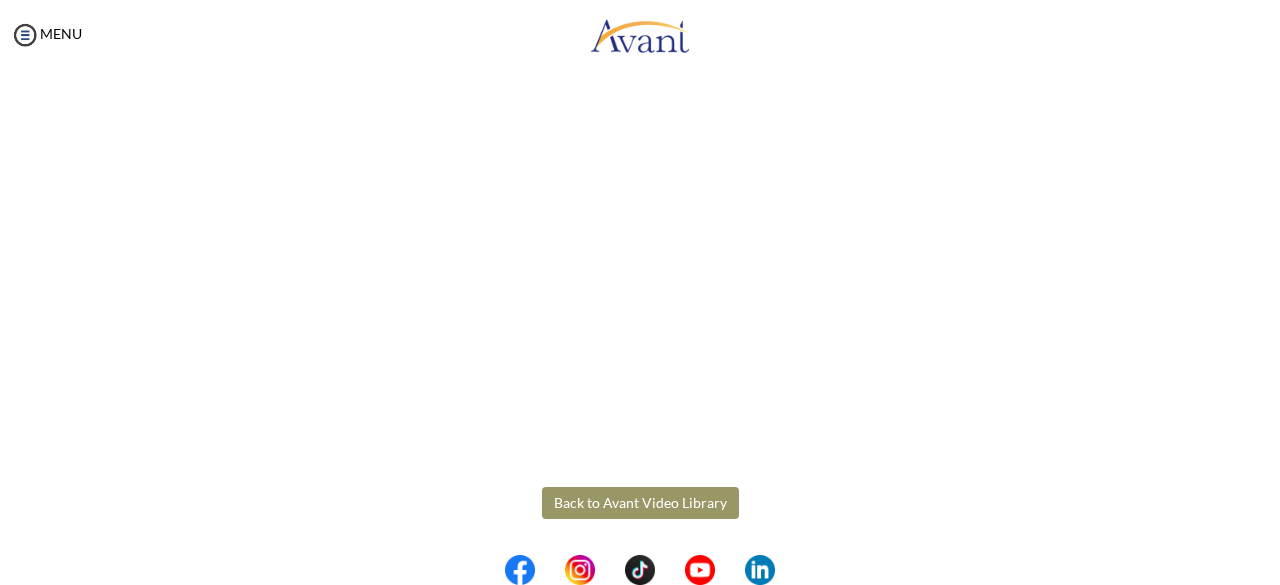 click on "Back to Avant Video Library" at bounding box center [640, 503] 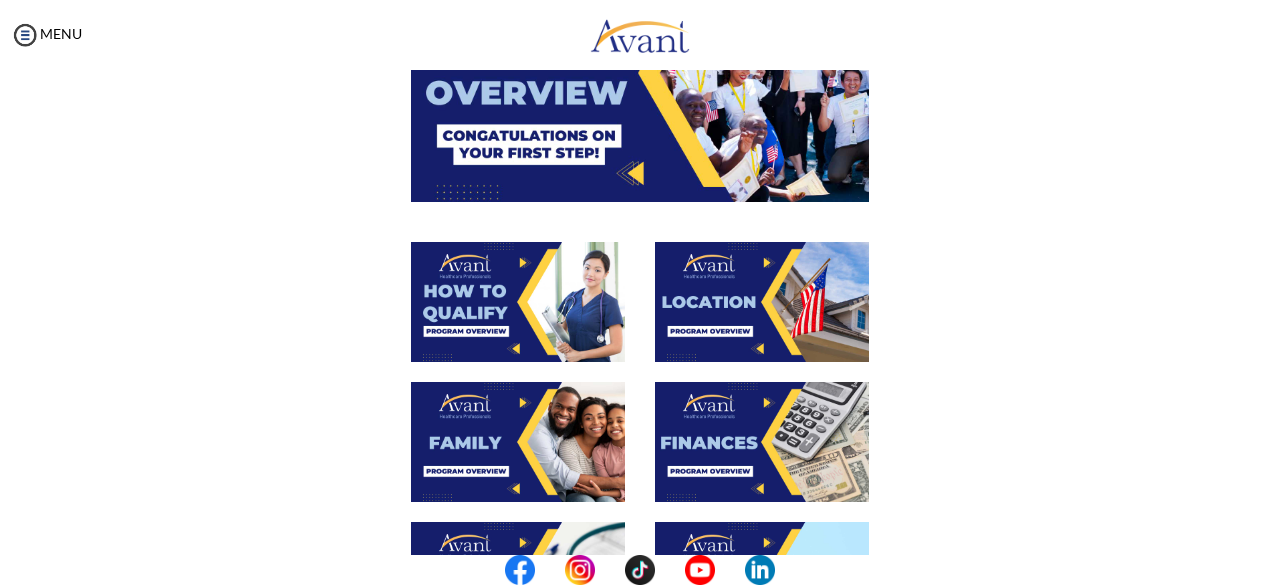 scroll, scrollTop: 293, scrollLeft: 0, axis: vertical 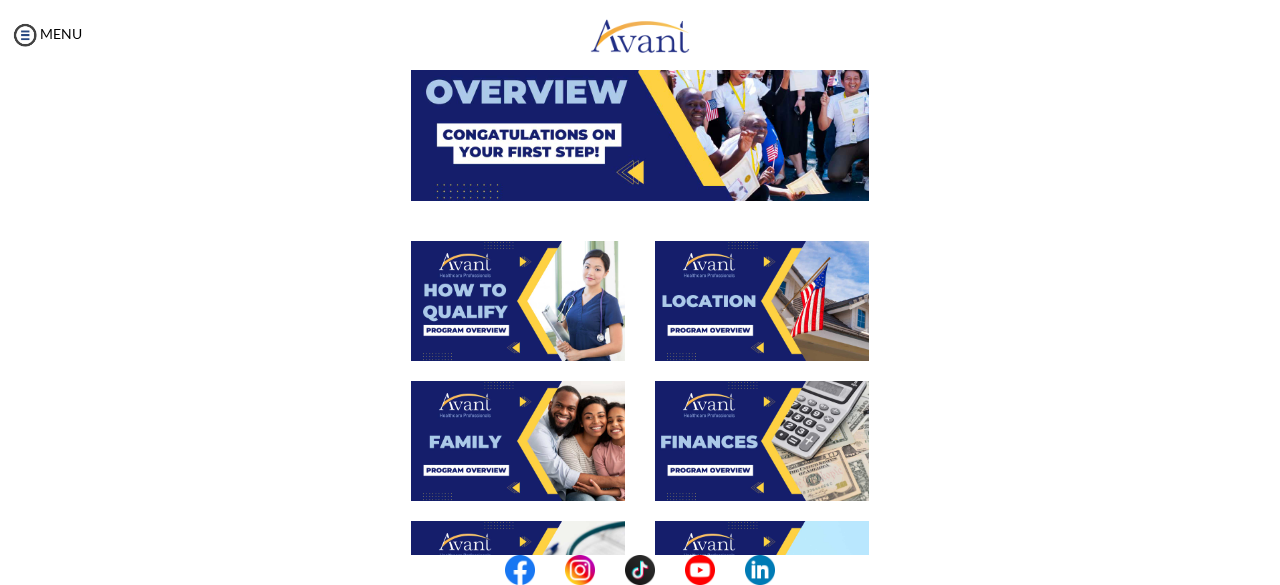 click at bounding box center (518, 301) 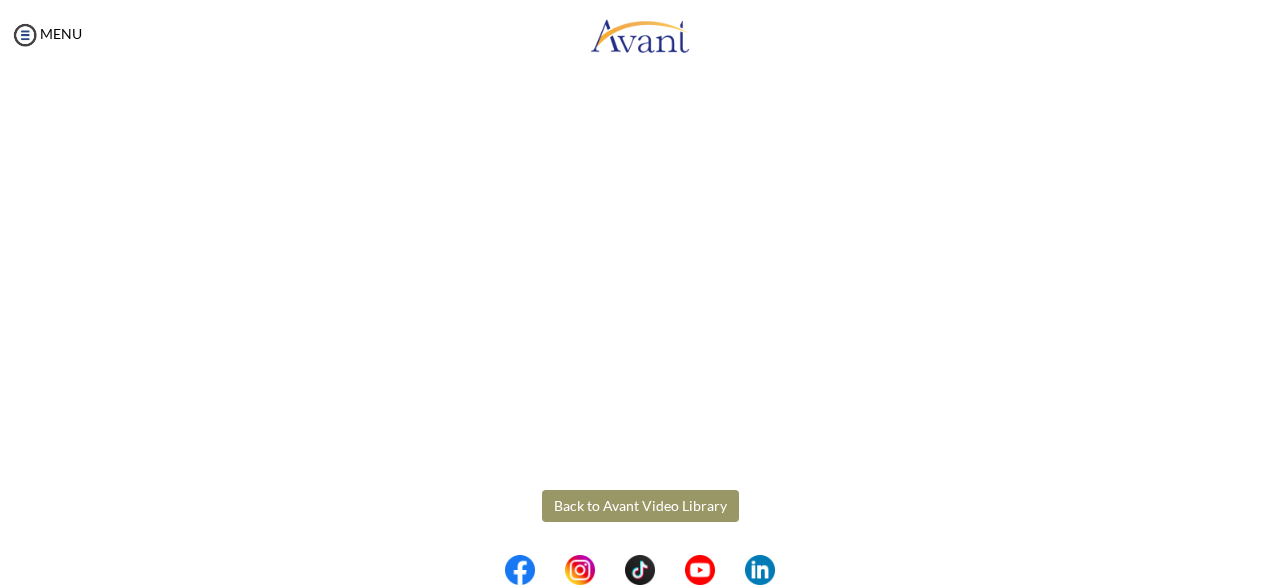scroll, scrollTop: 398, scrollLeft: 0, axis: vertical 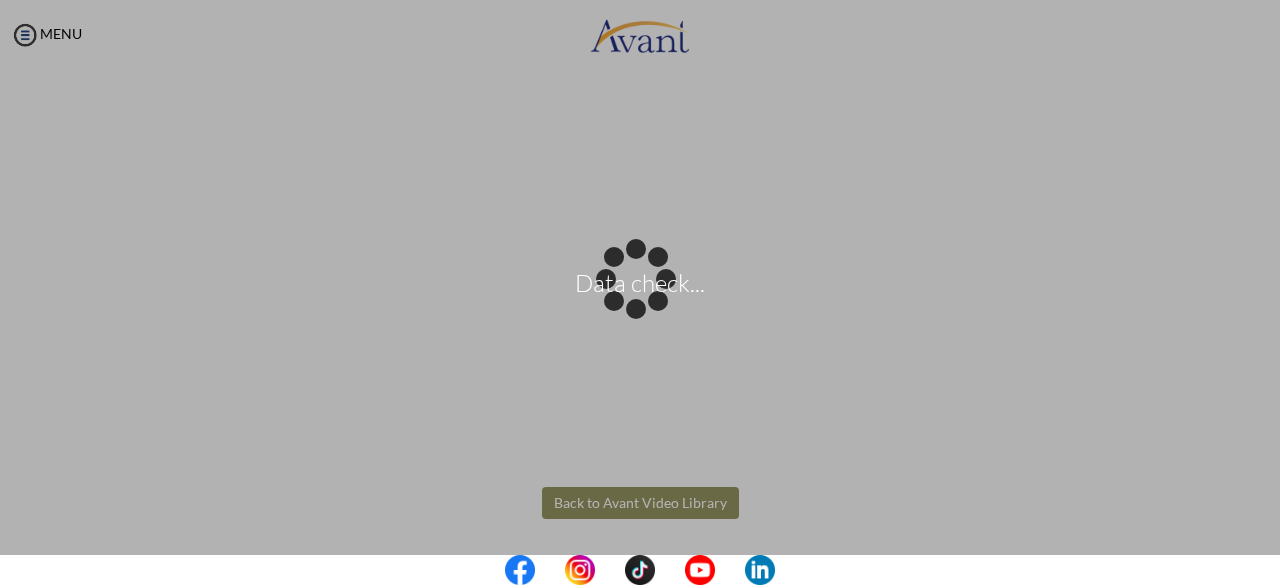 click on "Data check...
Maintenance break. Please come back in 2 hours.
MENU
My Status
What is the next step?
We would like you to watch the introductory video Begin with Avant
We would like you to watch the program video Watch Program Video
We would like you to complete English exam Take Language Test
We would like you to complete clinical assessment Take Clinical Test
We would like you to complete qualification survey Take Qualification Survey
We would like you to watch expectations video Watch Expectations Video
You will be contacted by recruiter to schedule a call.
Your application is being reviewed. Please check your email regularly.
Process Overview
Check off each step as you go to track your progress!" at bounding box center (640, 292) 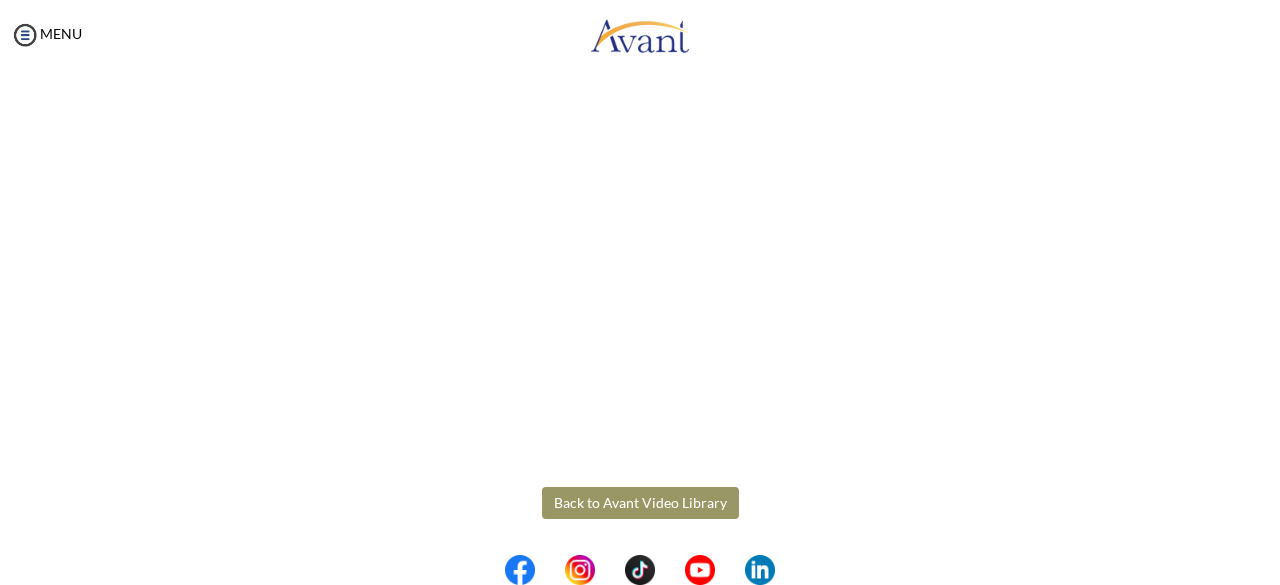 click on "Back to Avant Video Library" at bounding box center (640, 503) 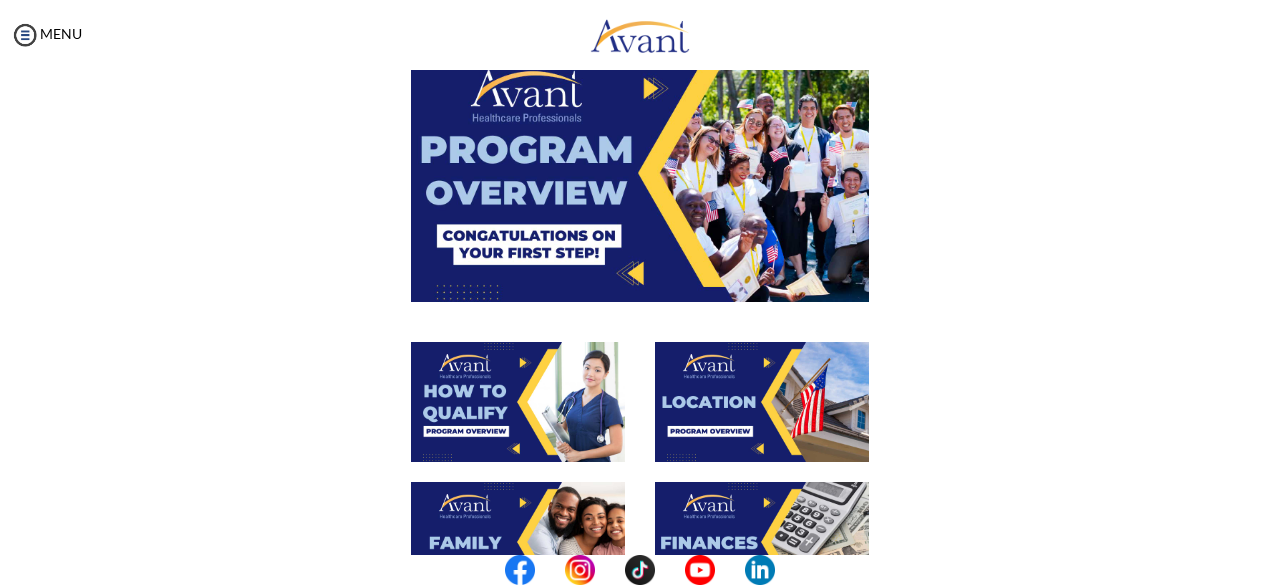 scroll, scrollTop: 193, scrollLeft: 0, axis: vertical 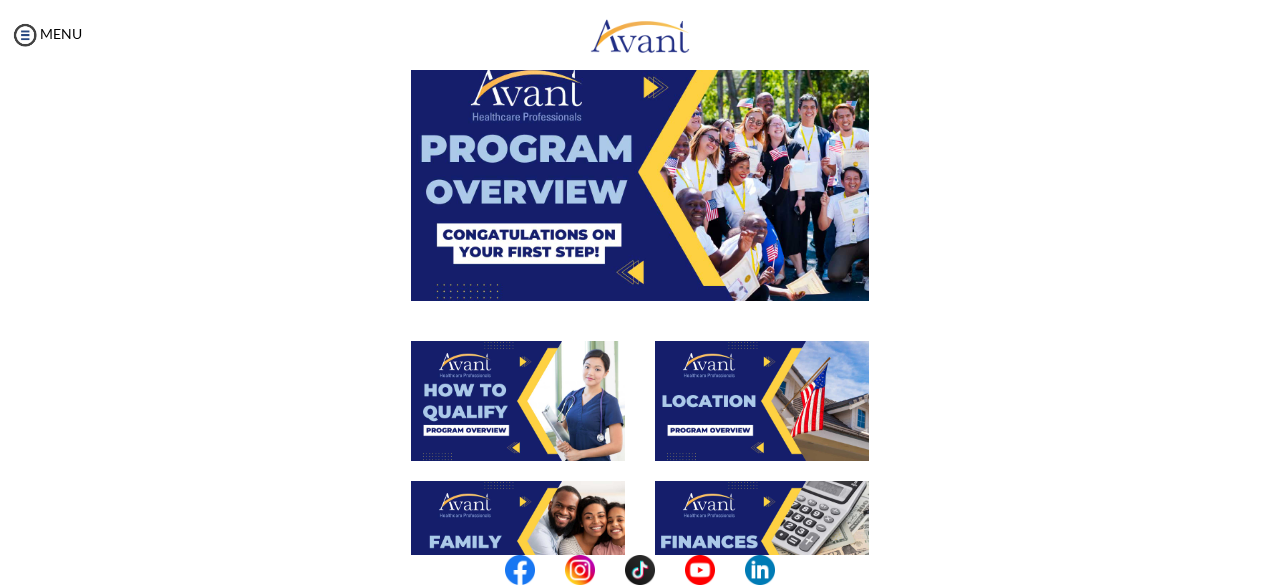 click at bounding box center [762, 401] 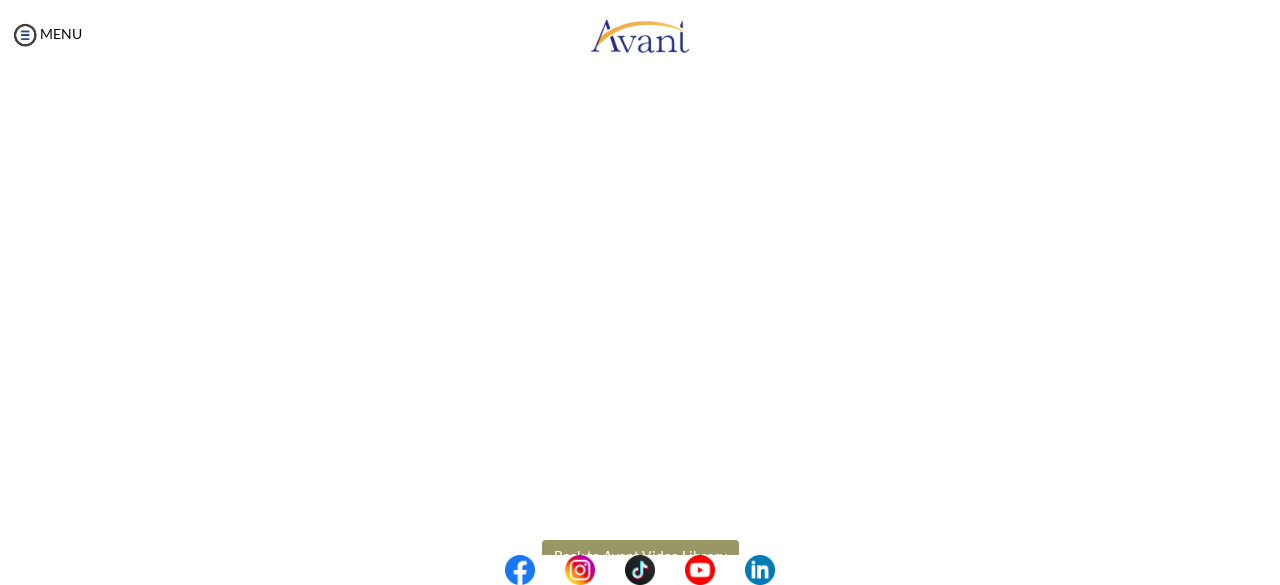 scroll, scrollTop: 398, scrollLeft: 0, axis: vertical 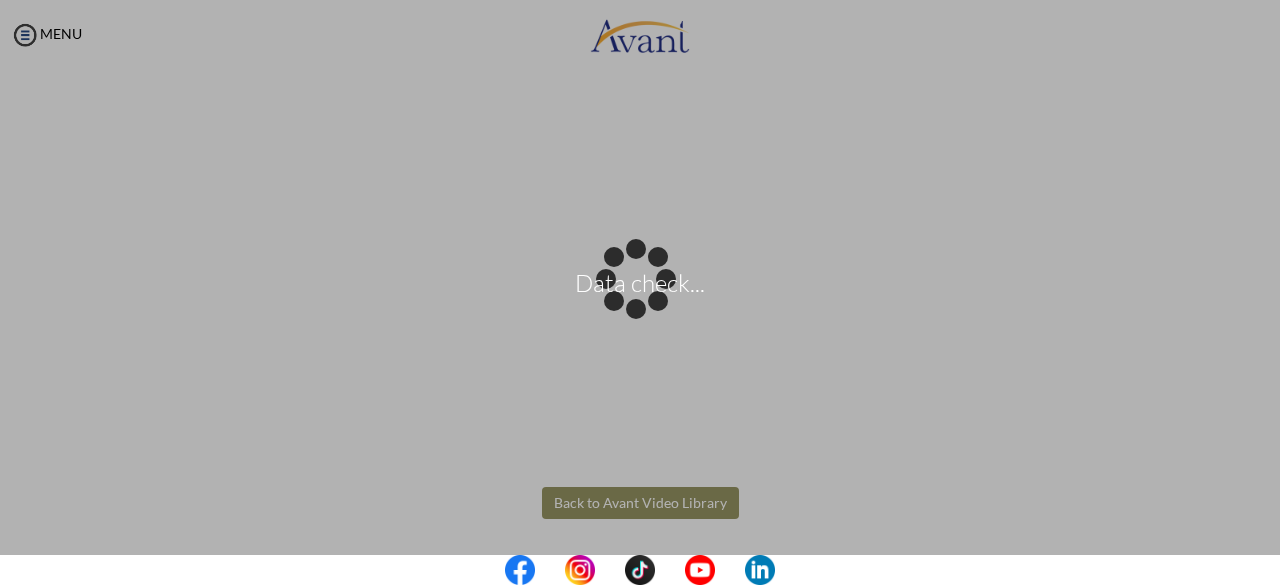 click on "Data check...
Maintenance break. Please come back in 2 hours.
MENU
My Status
What is the next step?
We would like you to watch the introductory video Begin with Avant
We would like you to watch the program video Watch Program Video
We would like you to complete English exam Take Language Test
We would like you to complete clinical assessment Take Clinical Test
We would like you to complete qualification survey Take Qualification Survey
We would like you to watch expectations video Watch Expectations Video
You will be contacted by recruiter to schedule a call.
Your application is being reviewed. Please check your email regularly.
Process Overview
Check off each step as you go to track your progress!" at bounding box center [640, 292] 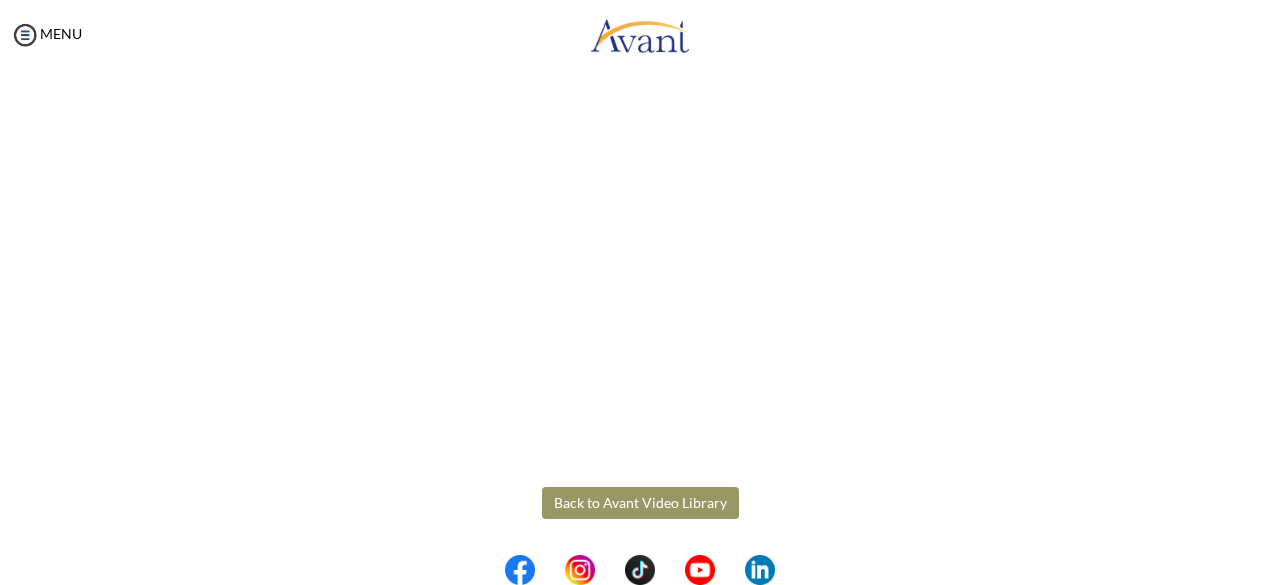 click on "Back to Avant Video Library" at bounding box center [640, 503] 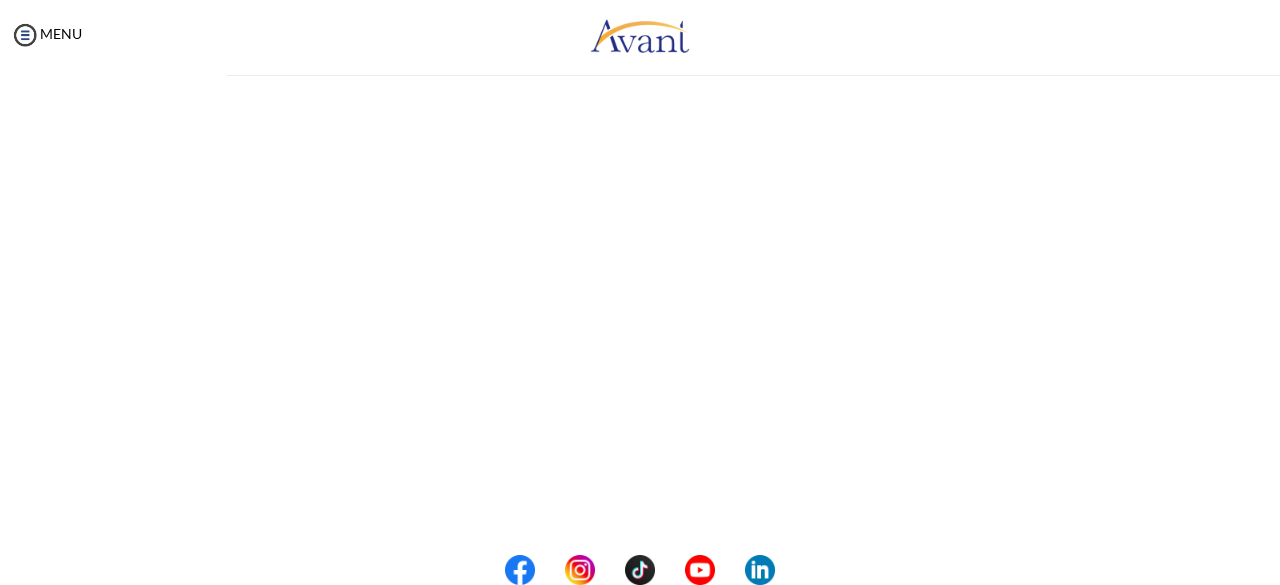 scroll, scrollTop: 0, scrollLeft: 0, axis: both 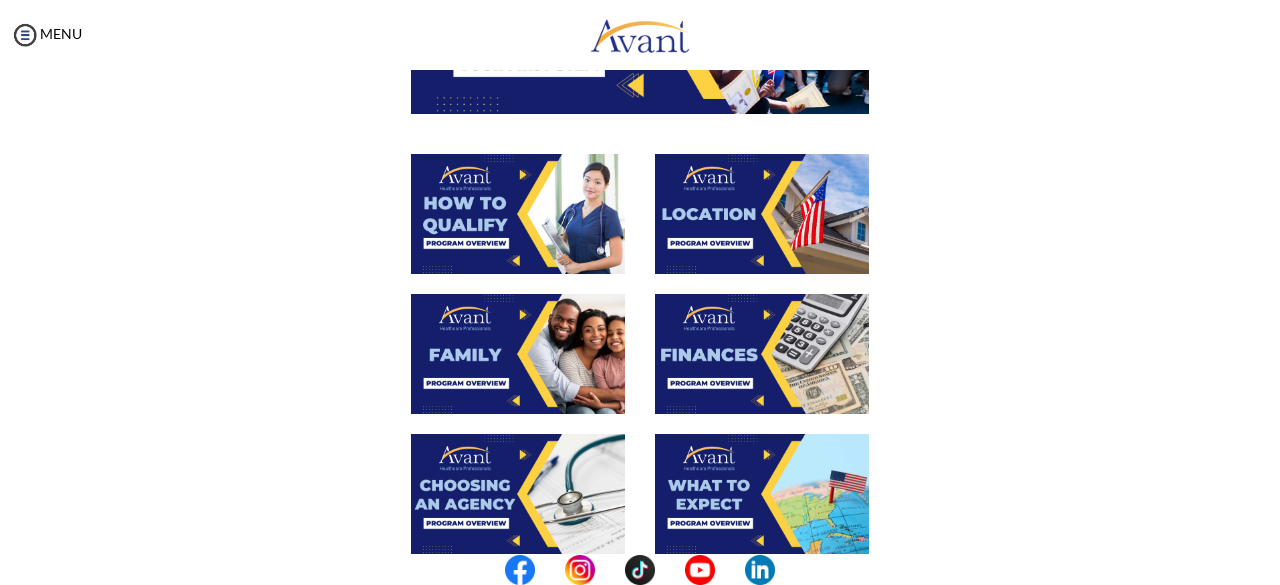 click at bounding box center (518, 354) 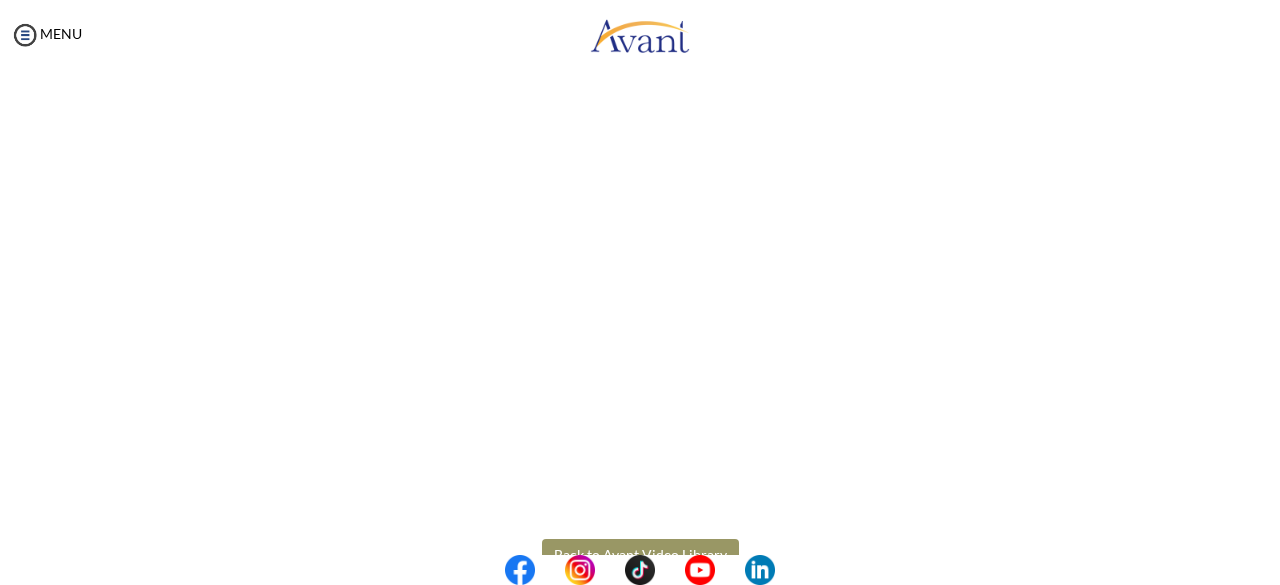 scroll, scrollTop: 612, scrollLeft: 0, axis: vertical 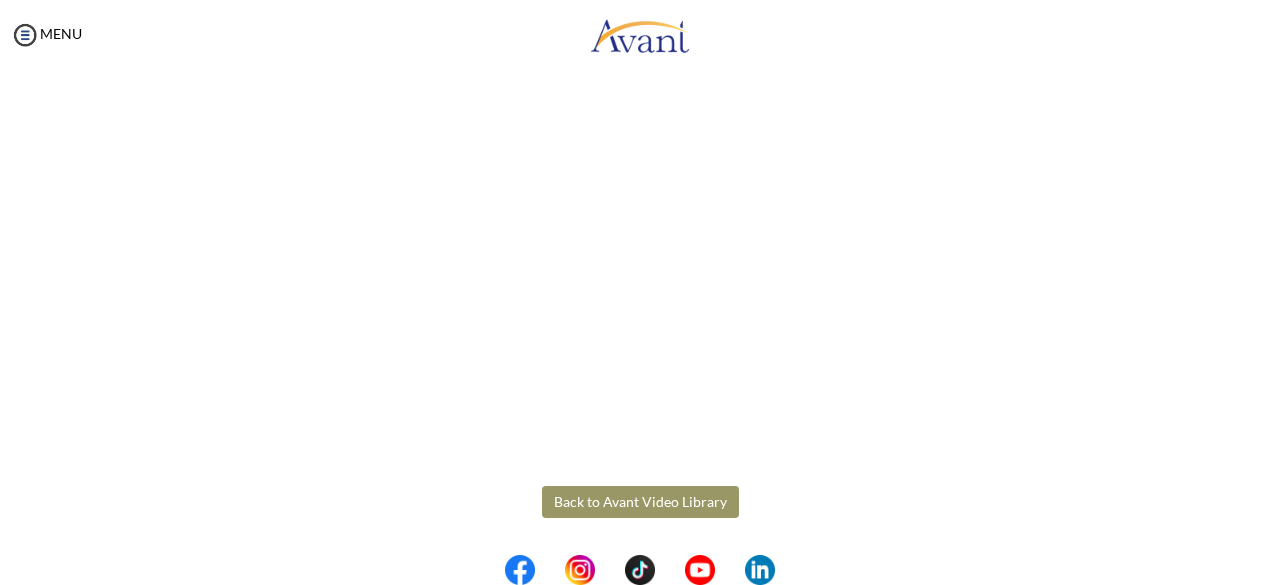 click on "Maintenance break. Please come back in 2 hours.
MENU
My Status
What is the next step?
We would like you to watch the introductory video Begin with Avant
We would like you to watch the program video Watch Program Video
We would like you to complete English exam Take Language Test
We would like you to complete clinical assessment Take Clinical Test
We would like you to complete qualification survey Take Qualification Survey
We would like you to watch expectations video Watch Expectations Video
You will be contacted by recruiter to schedule a call.
Your application is being reviewed. Please check your email regularly.
Process Overview
Check off each step as you go to track your progress!
1" at bounding box center (640, 292) 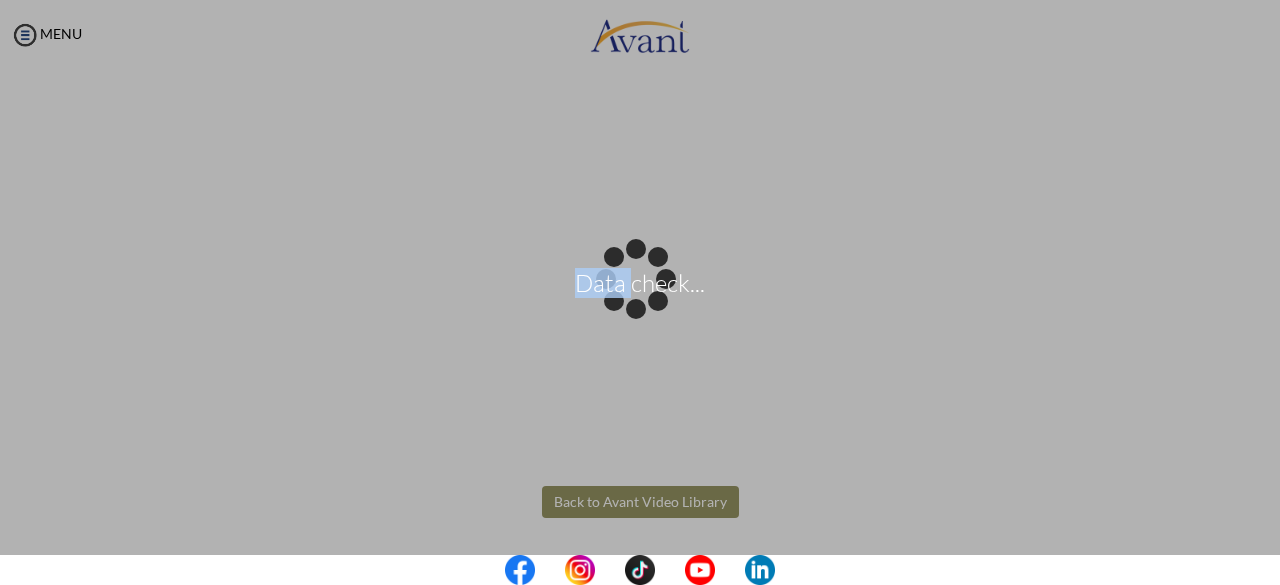 click on "Data check..." at bounding box center [640, 293] 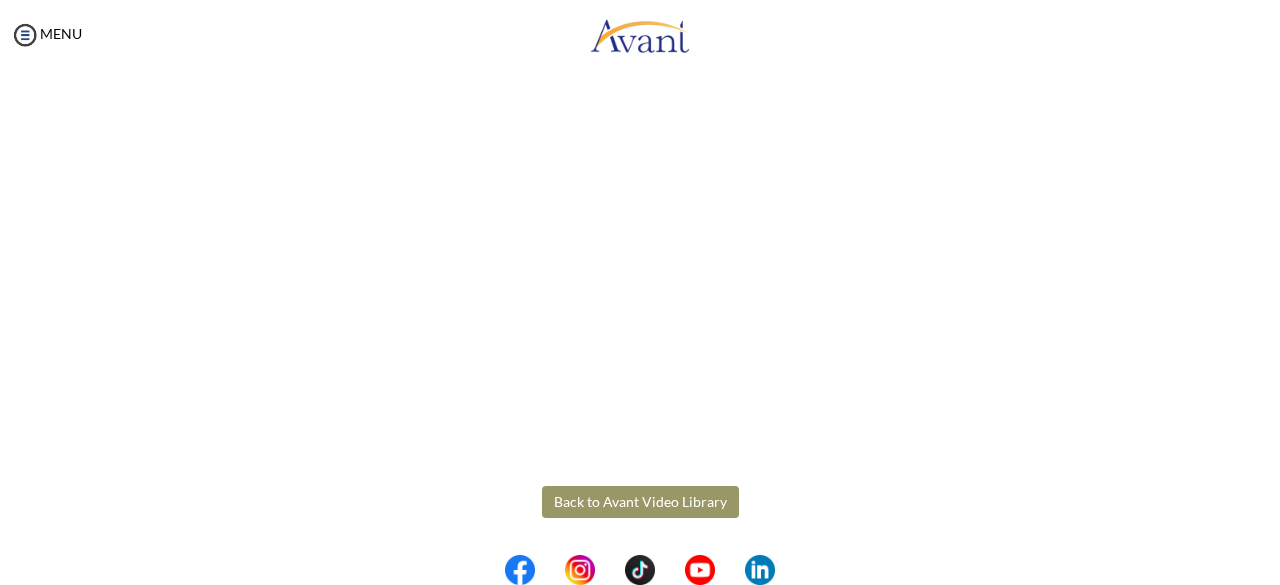 click on "Back to Avant Video Library" at bounding box center [640, 502] 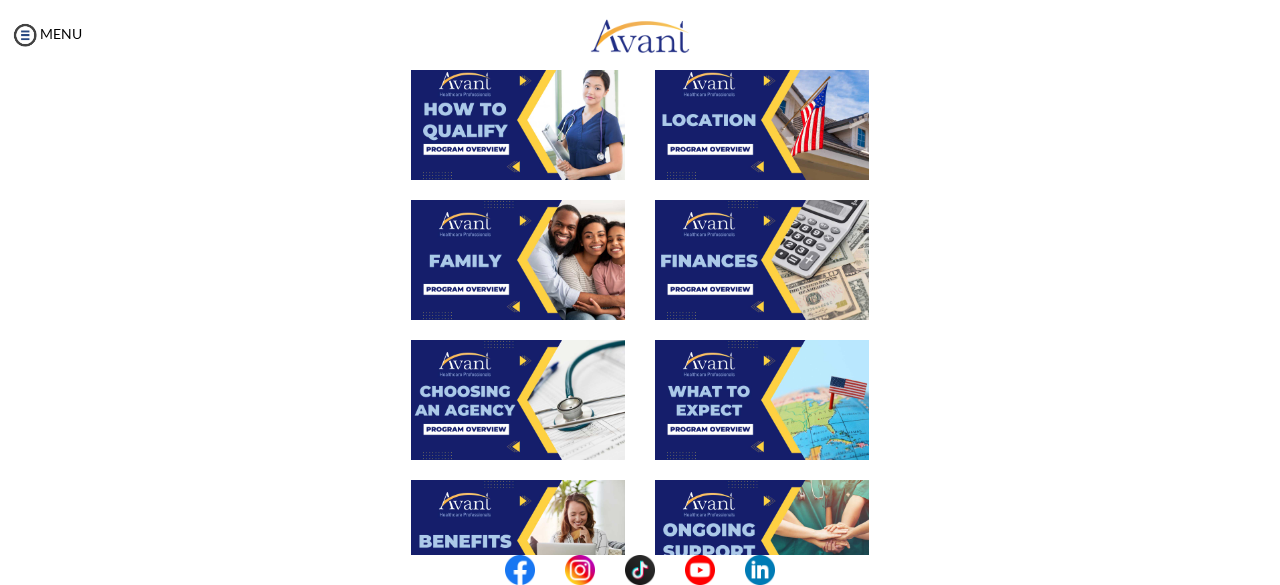scroll, scrollTop: 474, scrollLeft: 0, axis: vertical 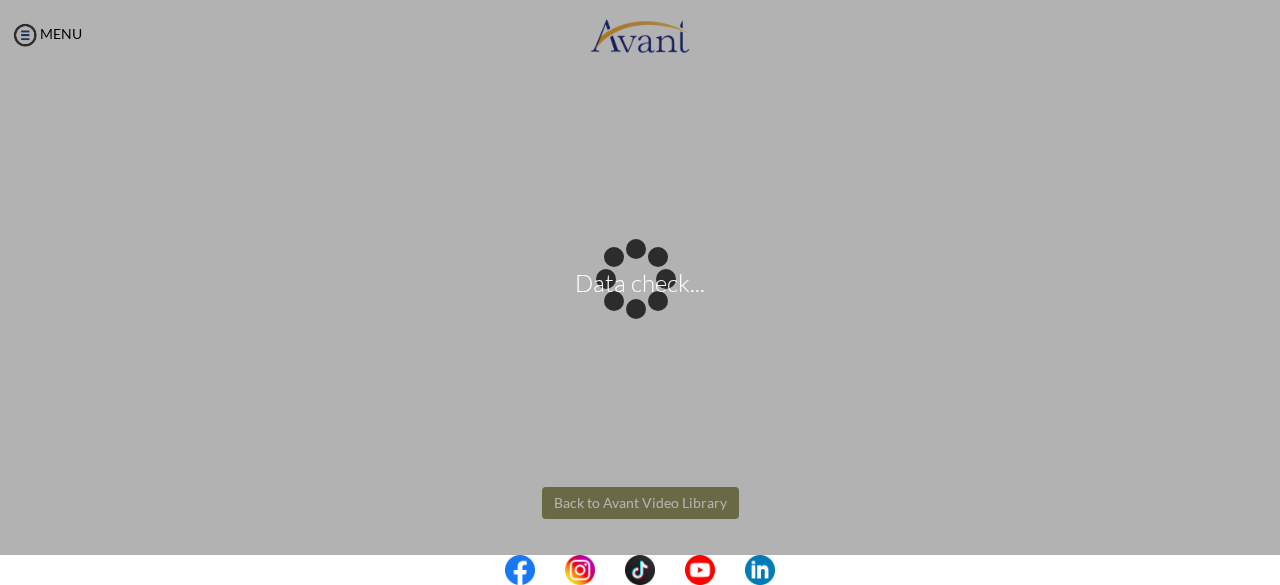 click on "Data check...
Maintenance break. Please come back in 2 hours.
MENU
My Status
What is the next step?
We would like you to watch the introductory video Begin with Avant
We would like you to watch the program video Watch Program Video
We would like you to complete English exam Take Language Test
We would like you to complete clinical assessment Take Clinical Test
We would like you to complete qualification survey Take Qualification Survey
We would like you to watch expectations video Watch Expectations Video
You will be contacted by recruiter to schedule a call.
Your application is being reviewed. Please check your email regularly.
Process Overview
Check off each step as you go to track your progress!" at bounding box center (640, 292) 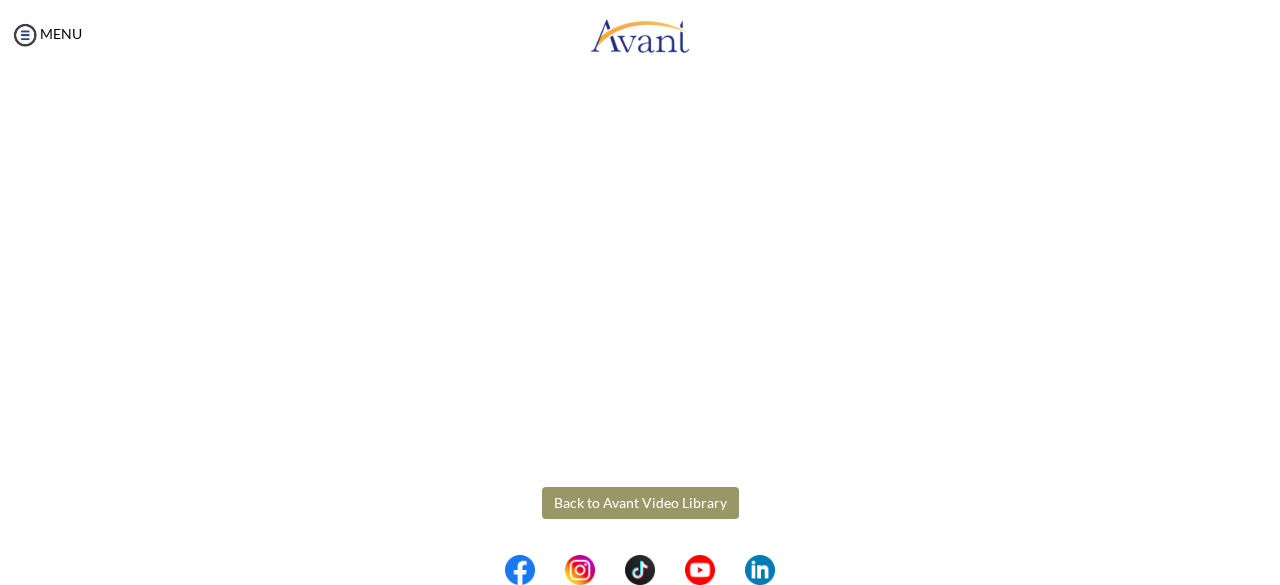 click on "Back to Avant Video Library" at bounding box center [640, 503] 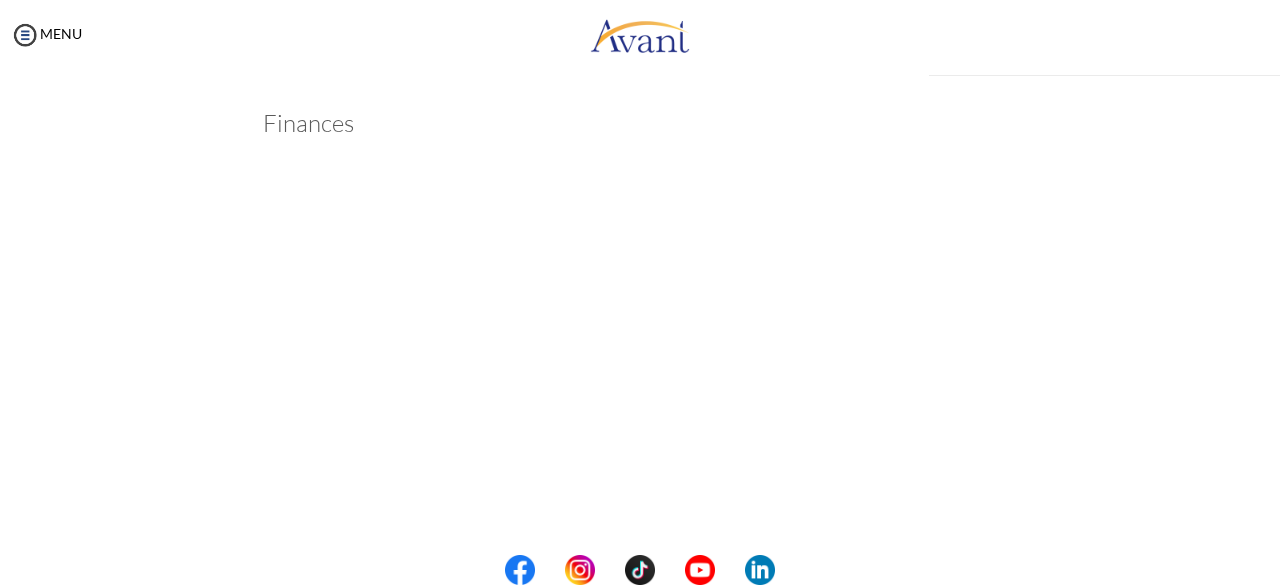 scroll, scrollTop: 398, scrollLeft: 0, axis: vertical 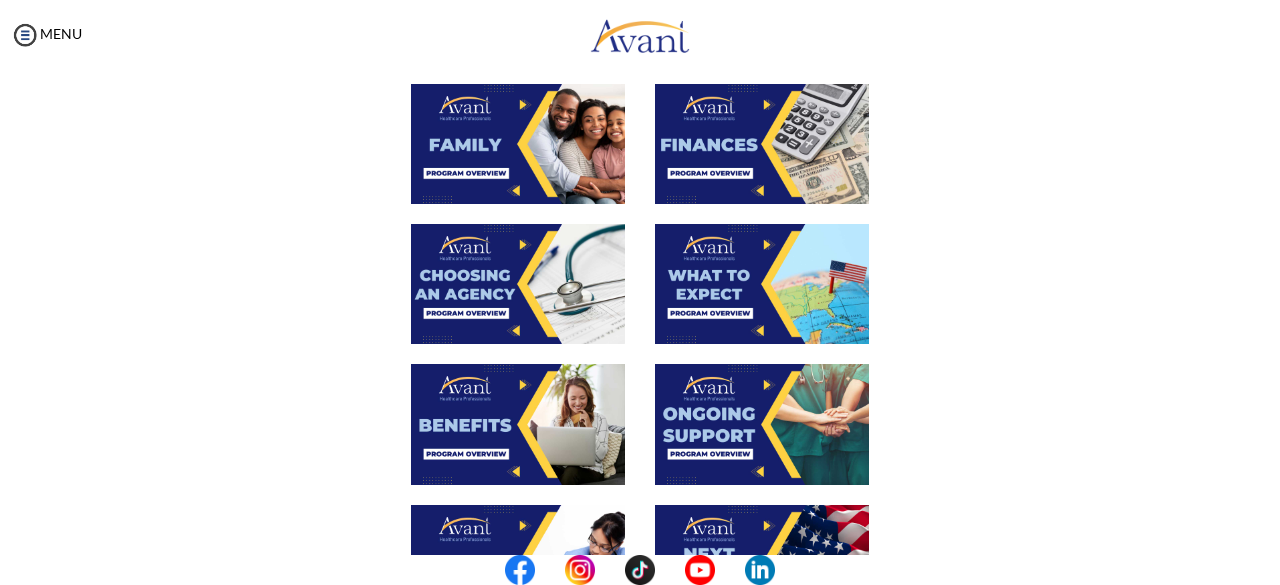 click at bounding box center [518, 284] 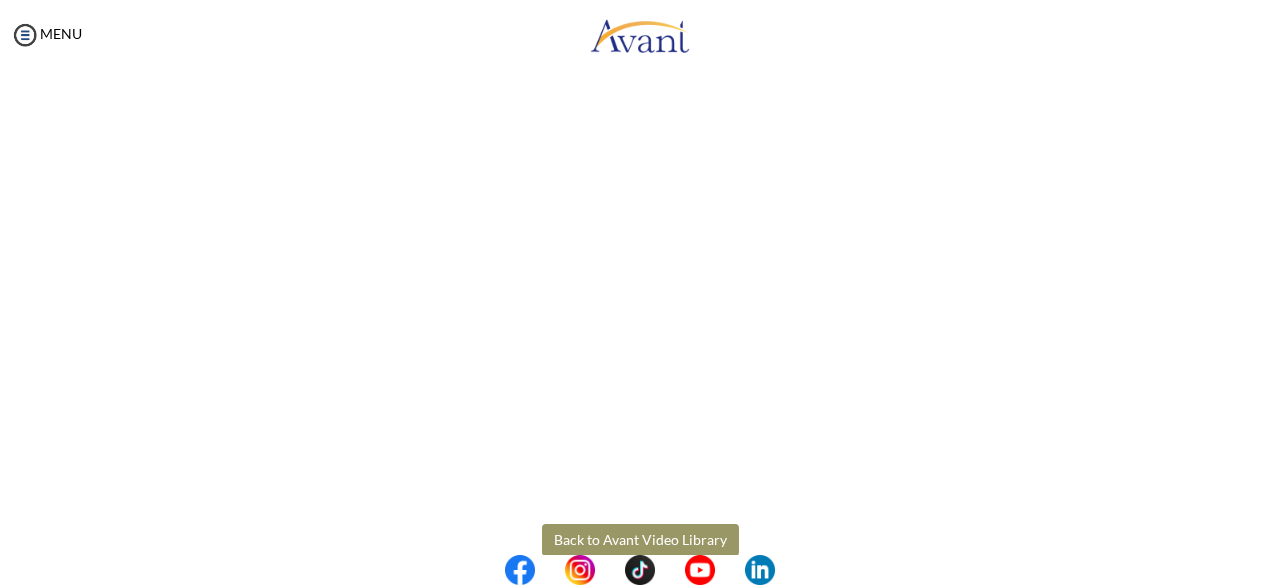 scroll, scrollTop: 574, scrollLeft: 0, axis: vertical 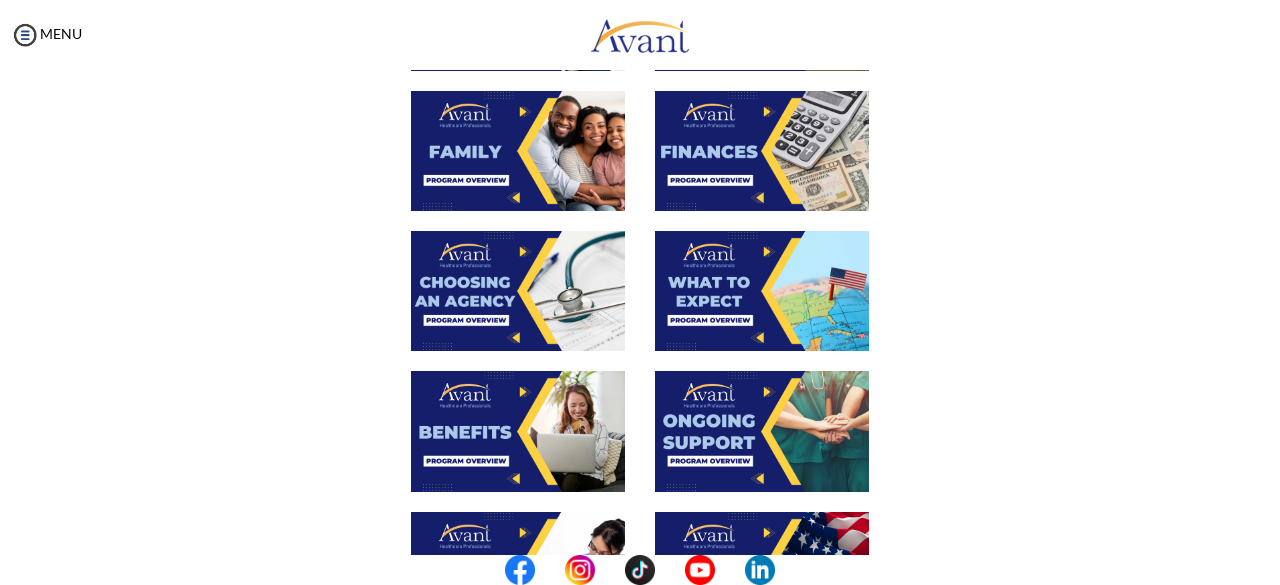 click at bounding box center [762, 291] 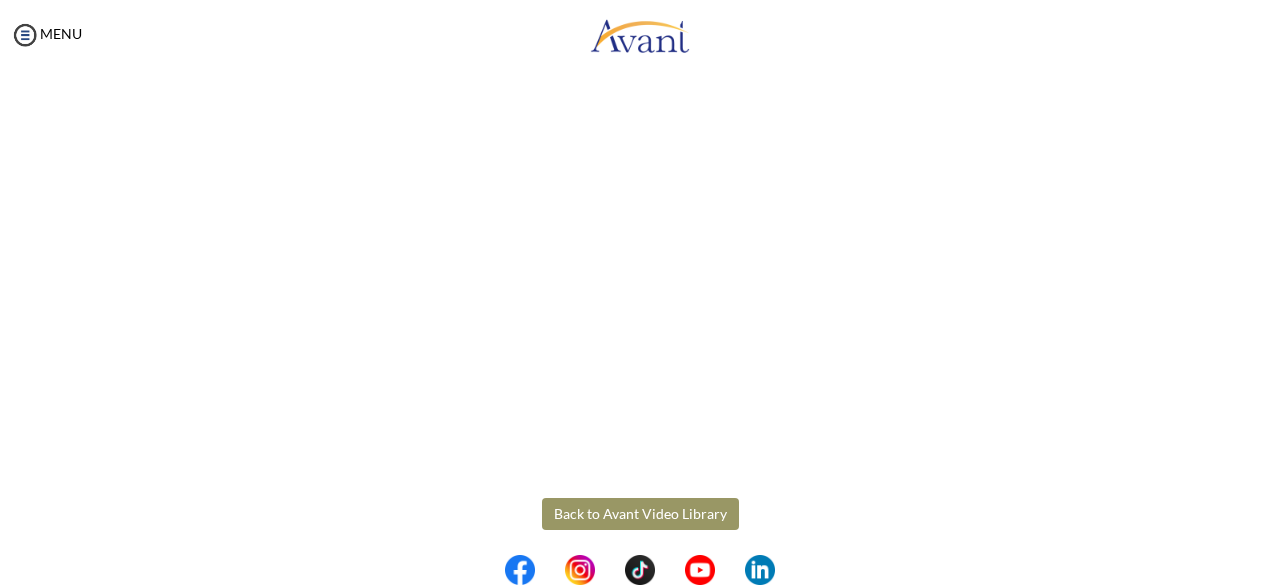 scroll, scrollTop: 612, scrollLeft: 0, axis: vertical 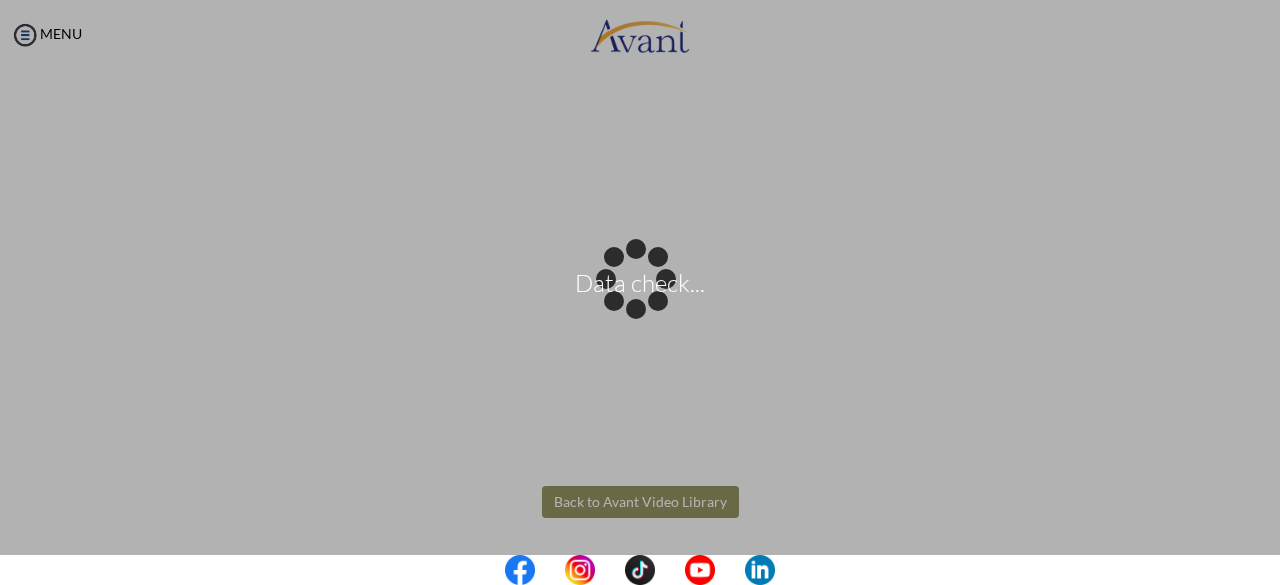 click on "Data check...
Maintenance break. Please come back in 2 hours.
MENU
My Status
What is the next step?
We would like you to watch the introductory video Begin with Avant
We would like you to watch the program video Watch Program Video
We would like you to complete English exam Take Language Test
We would like you to complete clinical assessment Take Clinical Test
We would like you to complete qualification survey Take Qualification Survey
We would like you to watch expectations video Watch Expectations Video
You will be contacted by recruiter to schedule a call.
Your application is being reviewed. Please check your email regularly.
Process Overview
Check off each step as you go to track your progress!" at bounding box center [640, 292] 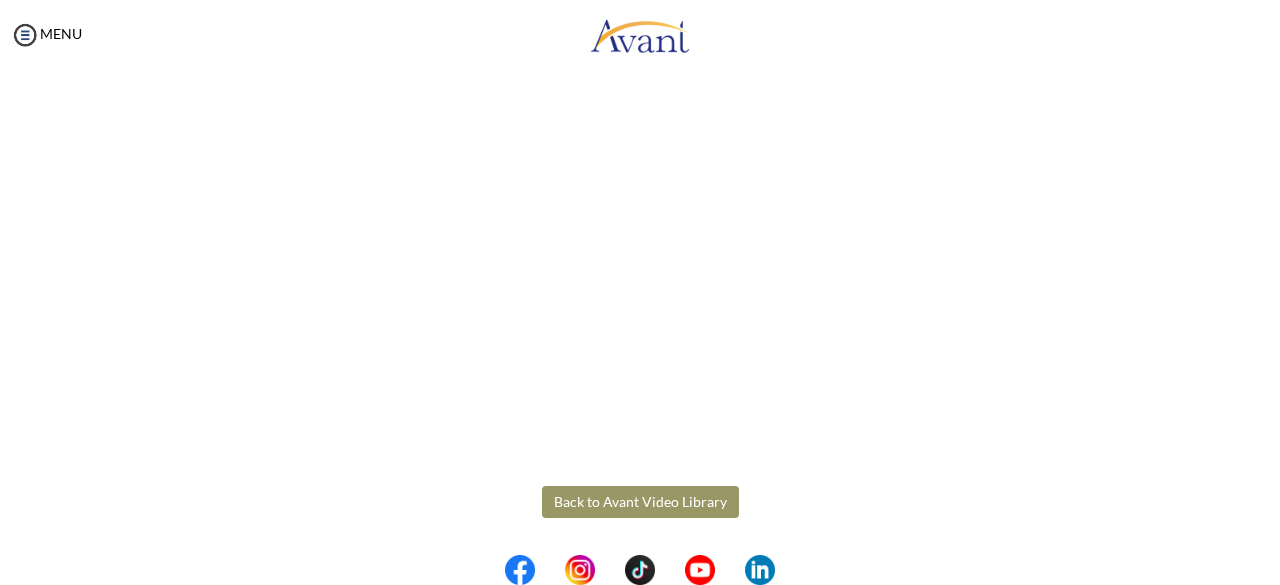 click on "Back to Avant Video Library" at bounding box center [640, 502] 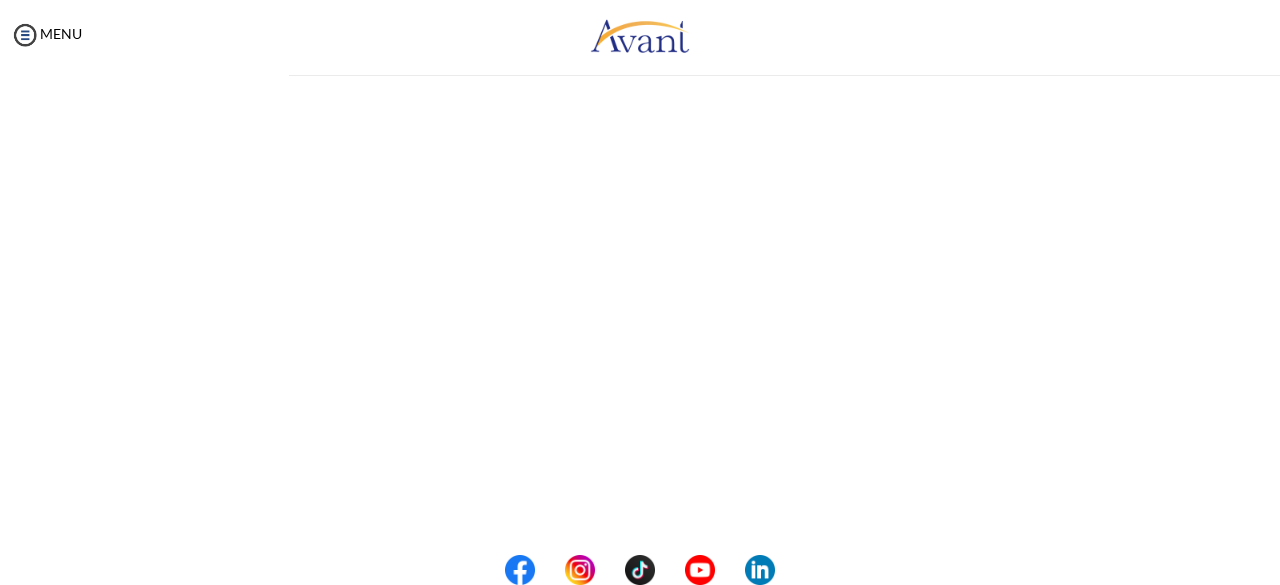 scroll, scrollTop: 0, scrollLeft: 0, axis: both 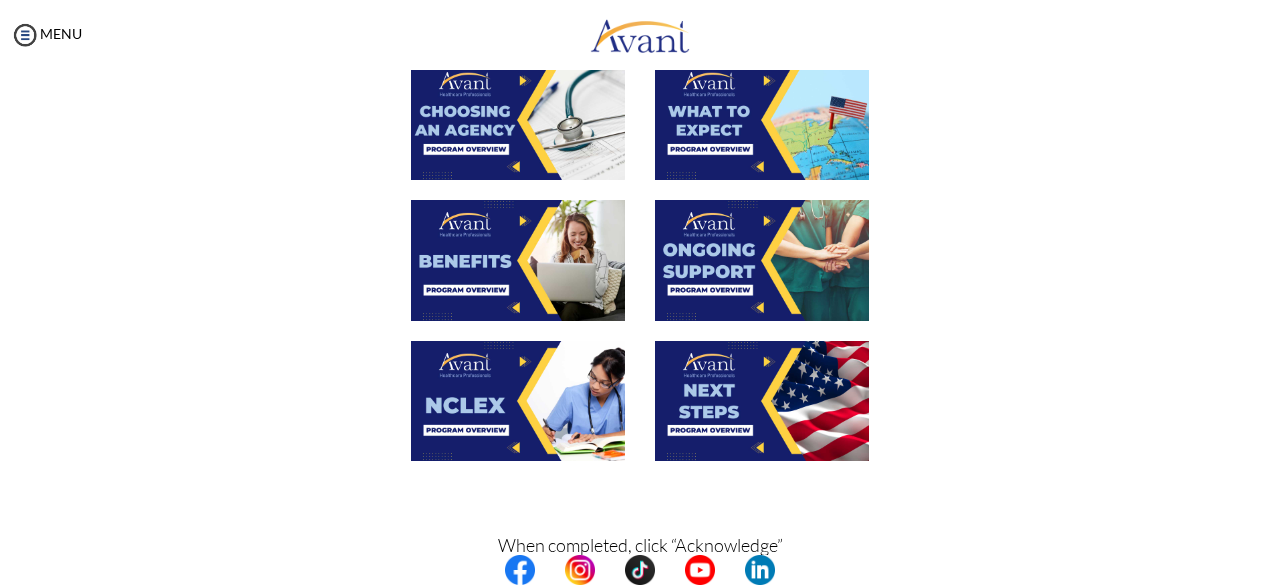 click at bounding box center [518, 260] 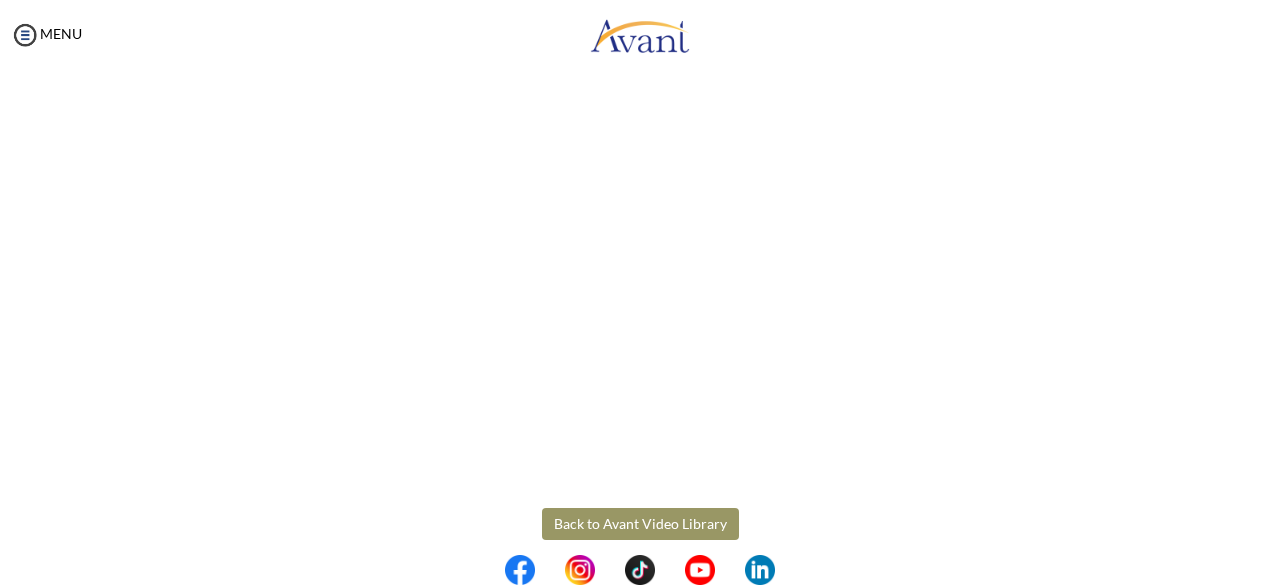 scroll, scrollTop: 612, scrollLeft: 0, axis: vertical 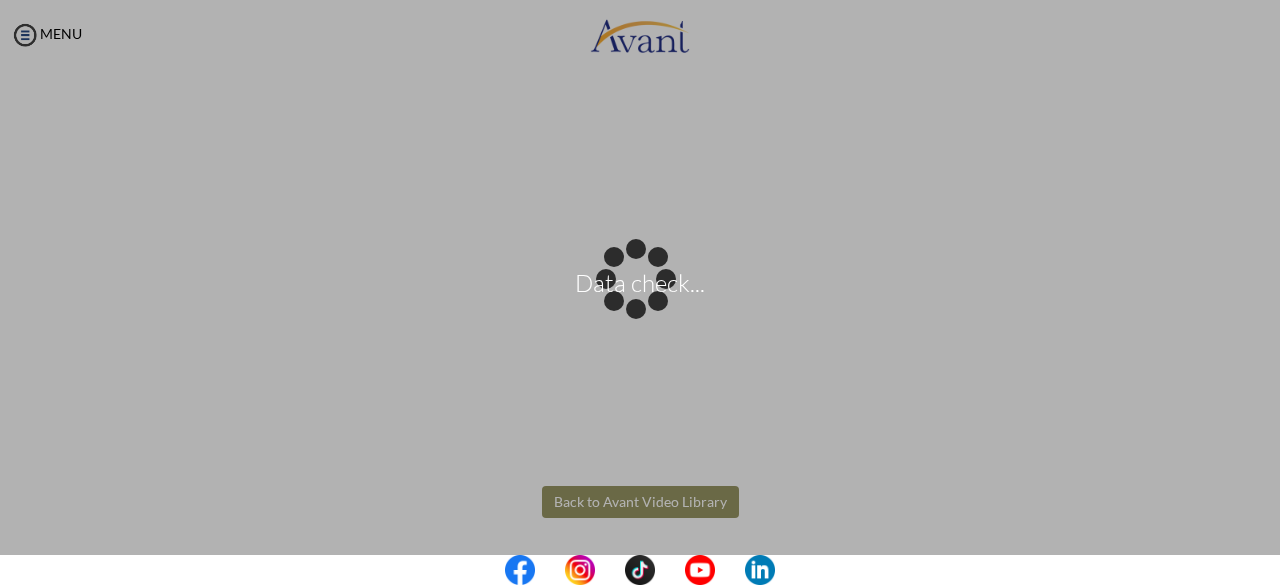 click on "Data check...
Maintenance break. Please come back in 2 hours.
MENU
My Status
What is the next step?
We would like you to watch the introductory video Begin with Avant
We would like you to watch the program video Watch Program Video
We would like you to complete English exam Take Language Test
We would like you to complete clinical assessment Take Clinical Test
We would like you to complete qualification survey Take Qualification Survey
We would like you to watch expectations video Watch Expectations Video
You will be contacted by recruiter to schedule a call.
Your application is being reviewed. Please check your email regularly.
Process Overview
Check off each step as you go to track your progress!" at bounding box center (640, 292) 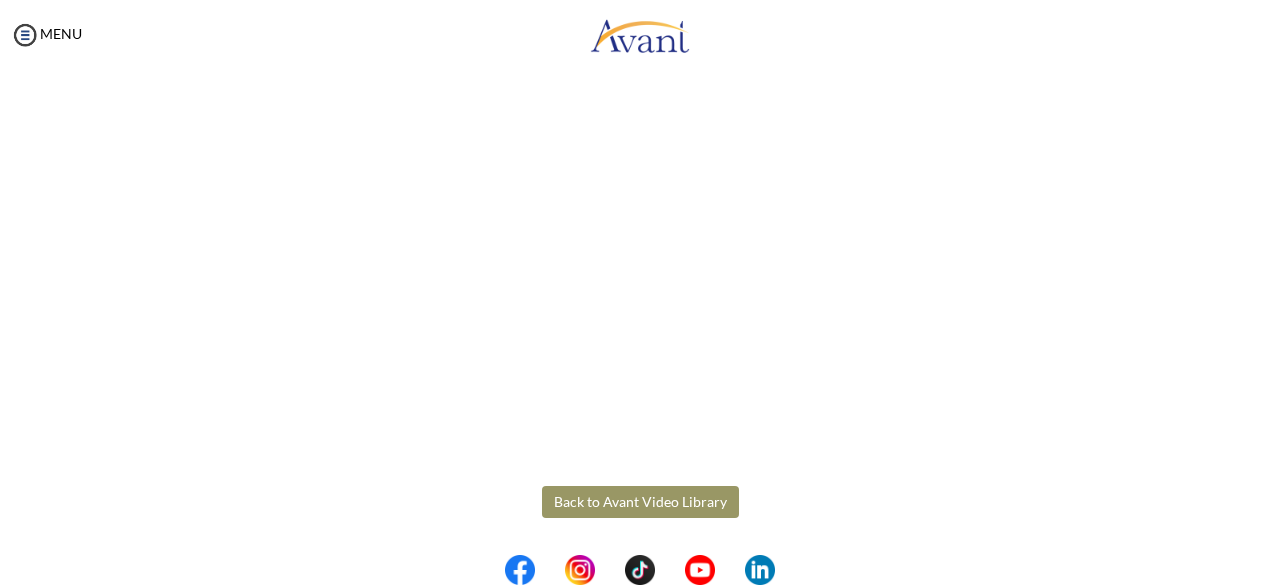 click on "Back to Avant Video Library" at bounding box center (640, 502) 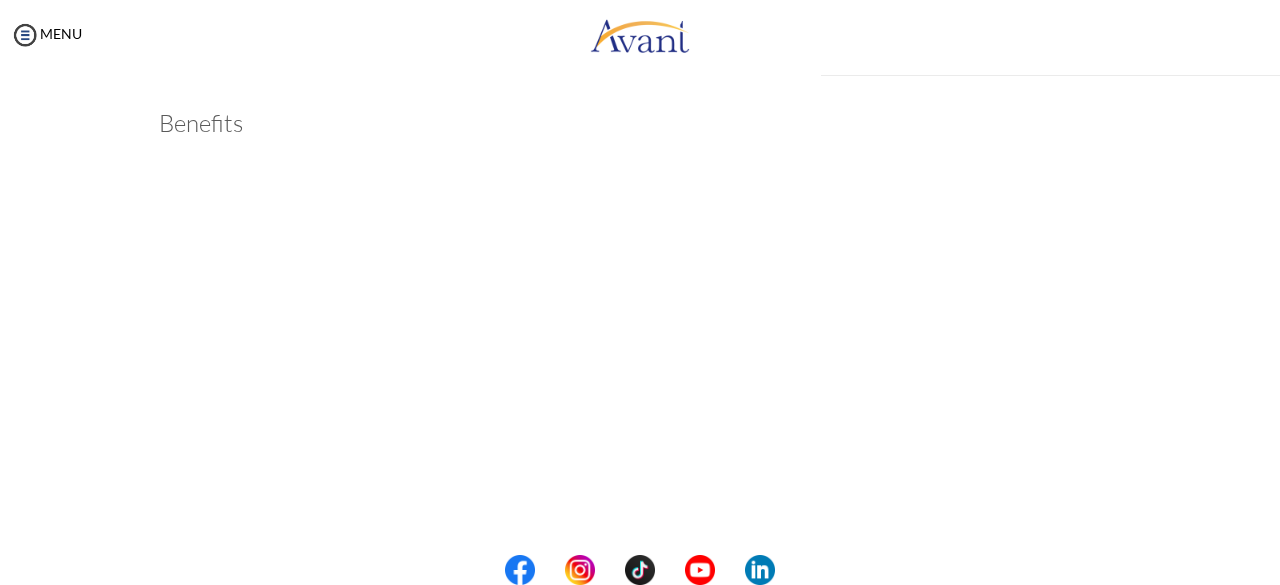 scroll, scrollTop: 612, scrollLeft: 0, axis: vertical 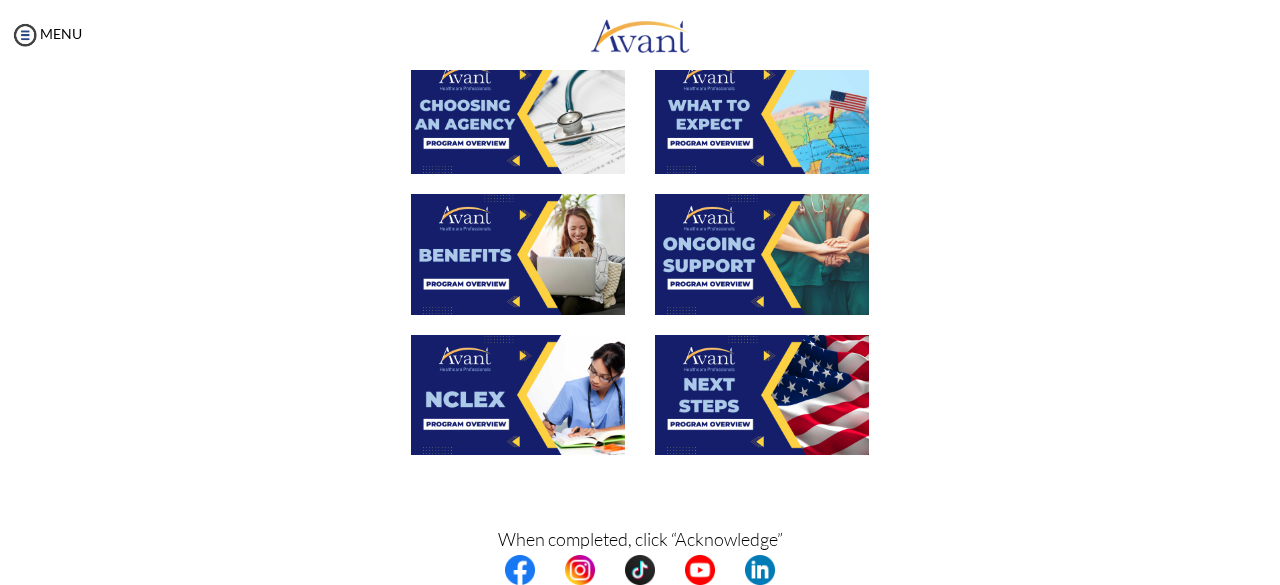 click at bounding box center (518, 395) 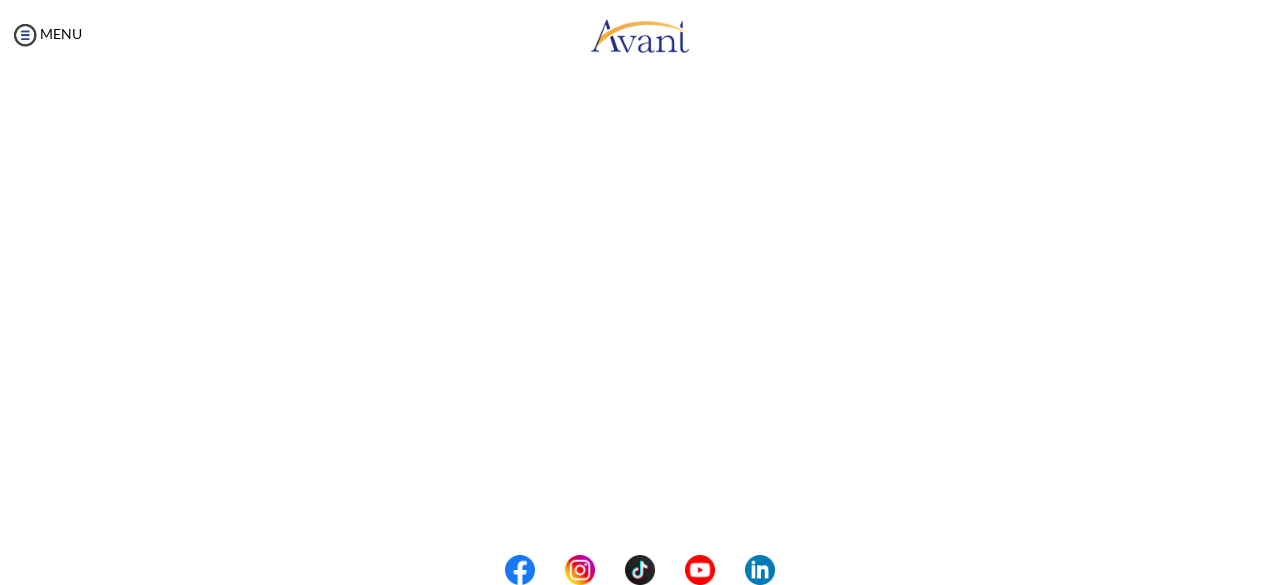 scroll, scrollTop: 457, scrollLeft: 0, axis: vertical 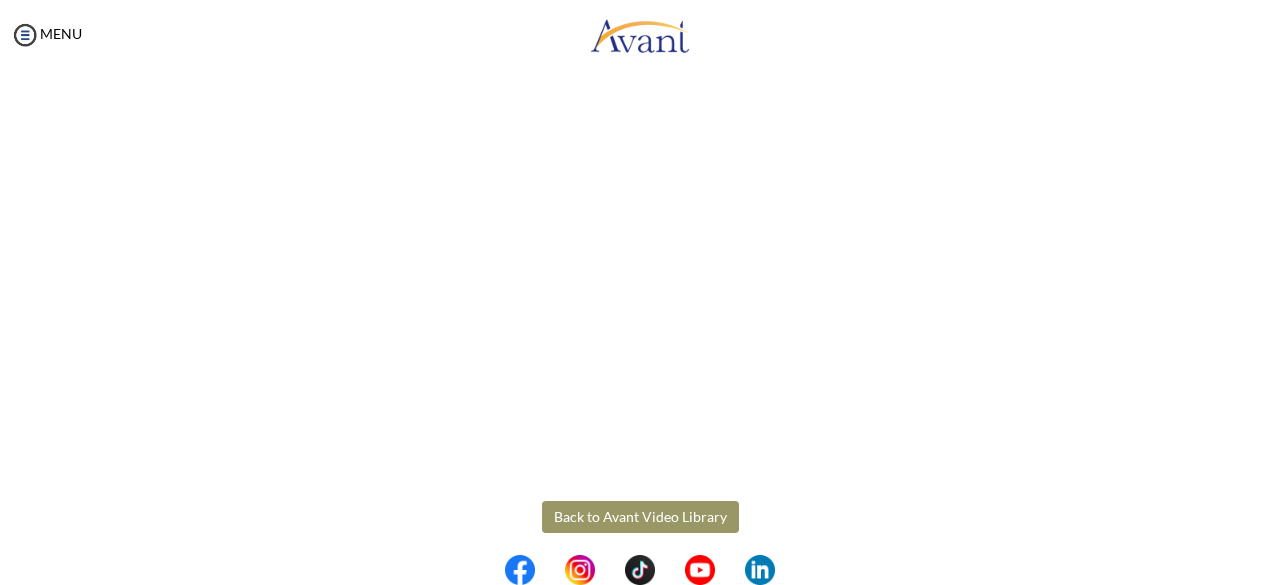 click on "Back to Avant Video Library" at bounding box center [640, 517] 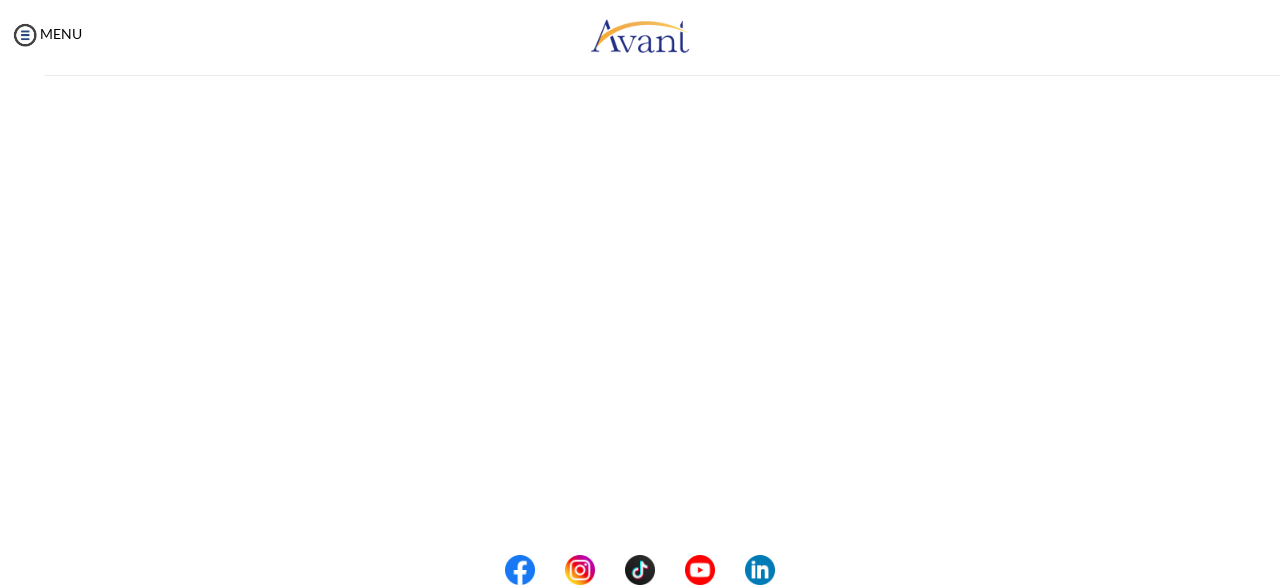 scroll, scrollTop: 612, scrollLeft: 0, axis: vertical 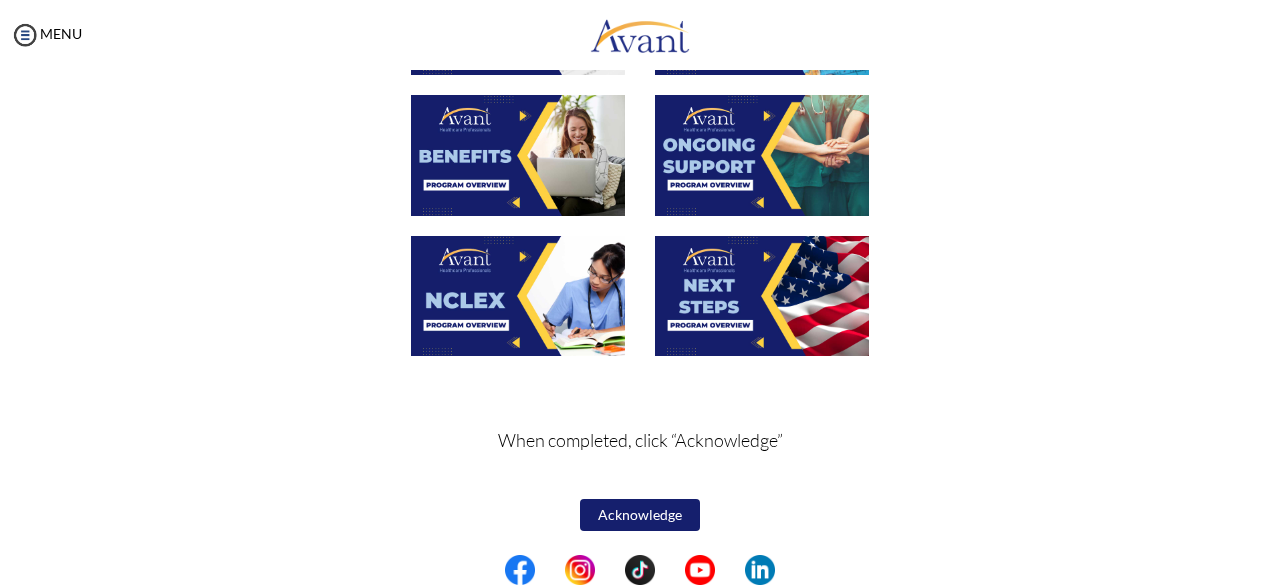 click on "Acknowledge" at bounding box center [640, 515] 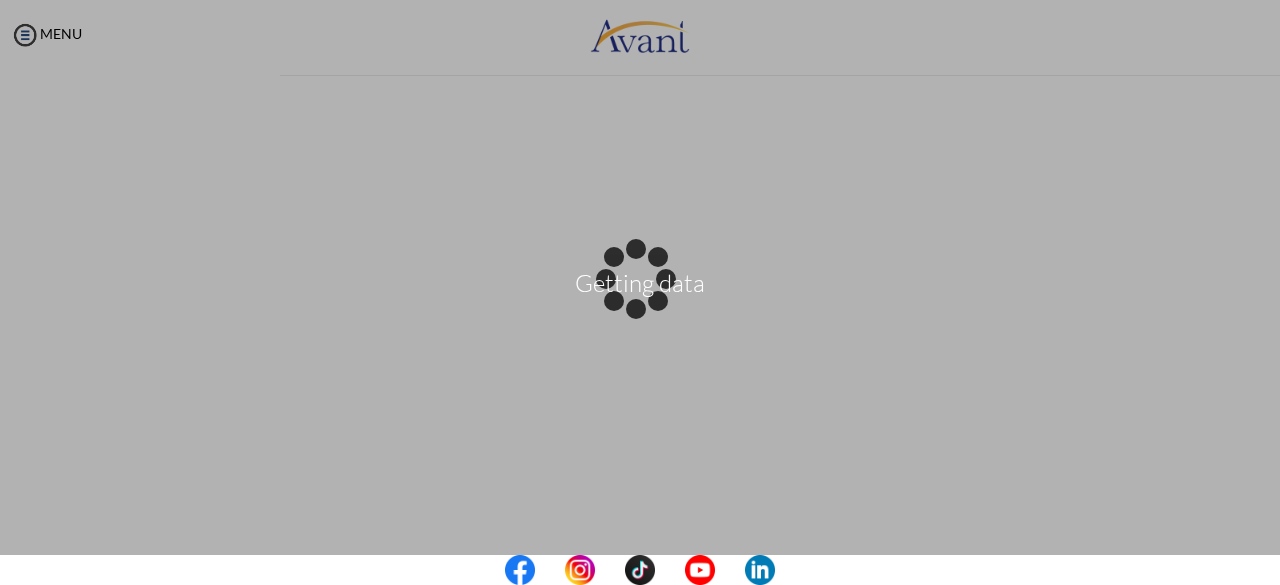 scroll, scrollTop: 0, scrollLeft: 0, axis: both 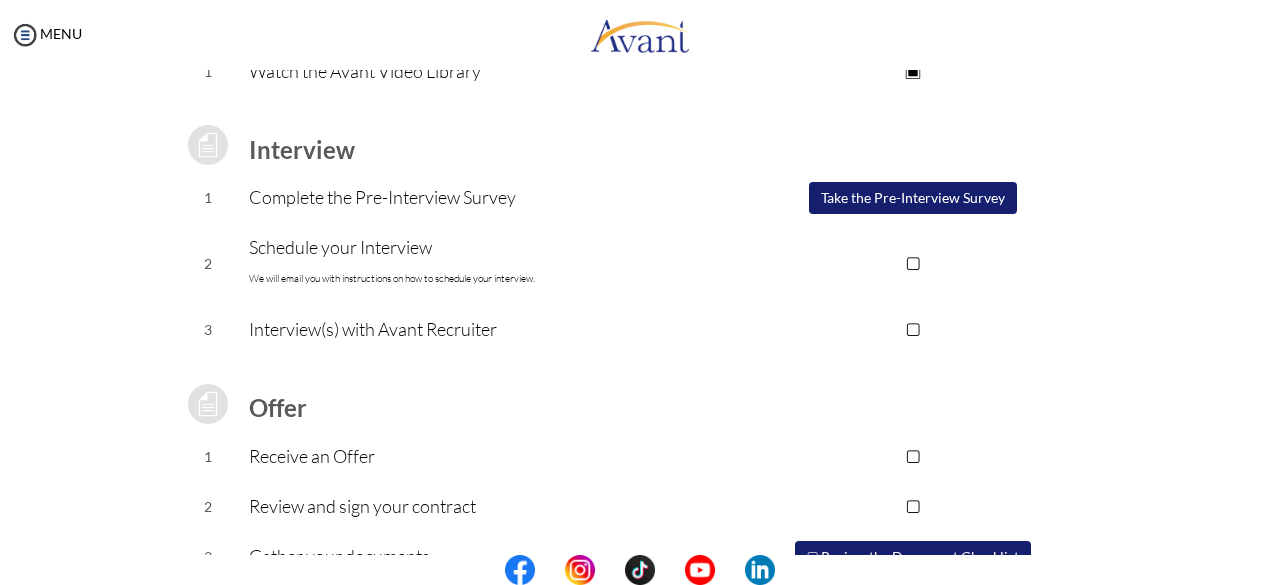 click on "▢" at bounding box center (912, 263) 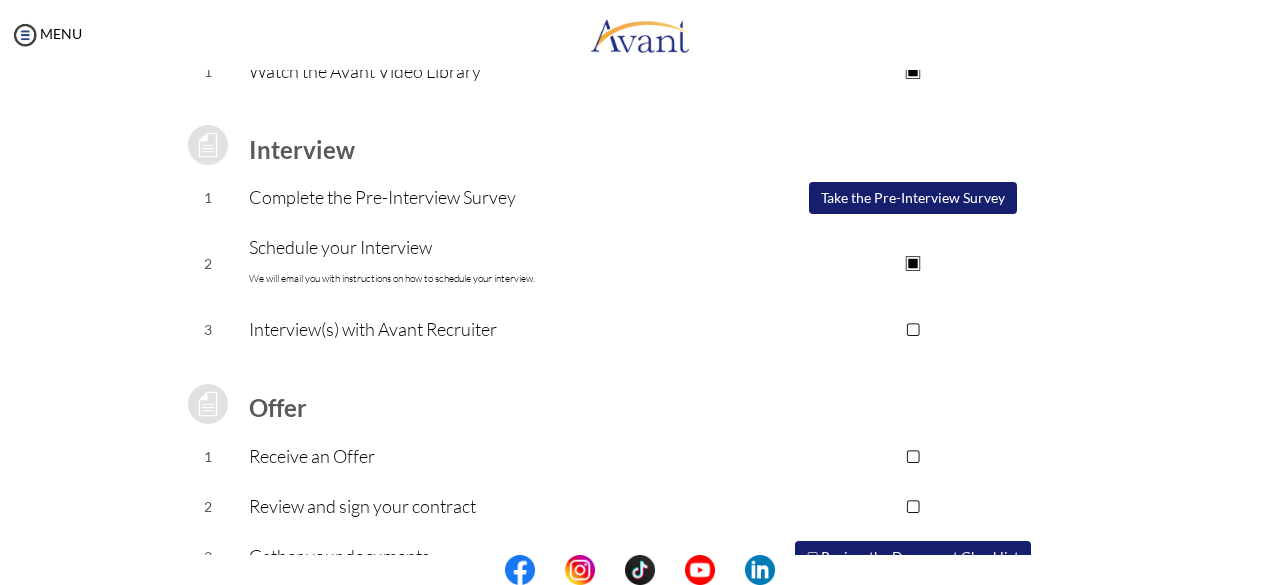 click on "▢" at bounding box center (912, 329) 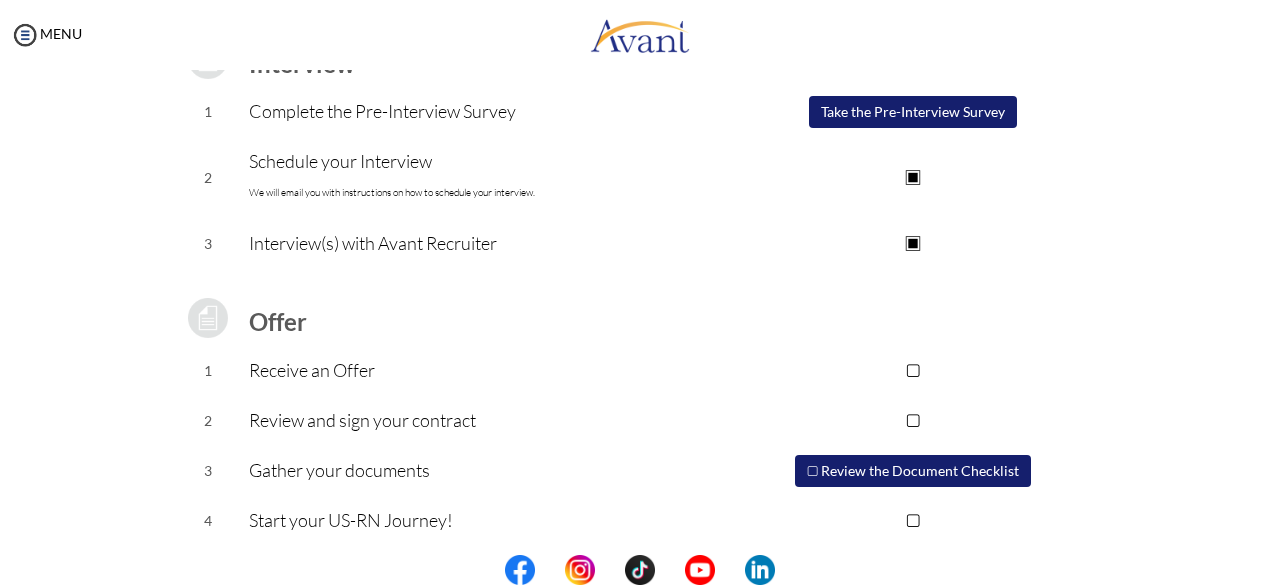 scroll, scrollTop: 324, scrollLeft: 0, axis: vertical 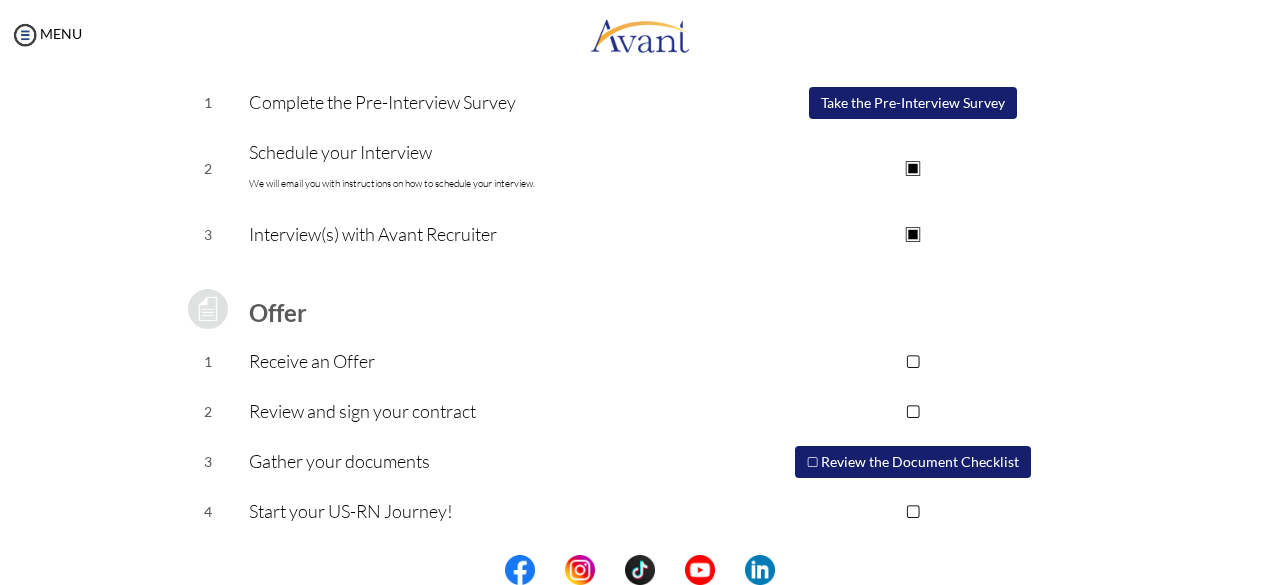 click on "▢ Review the Document Checklist" at bounding box center (913, 462) 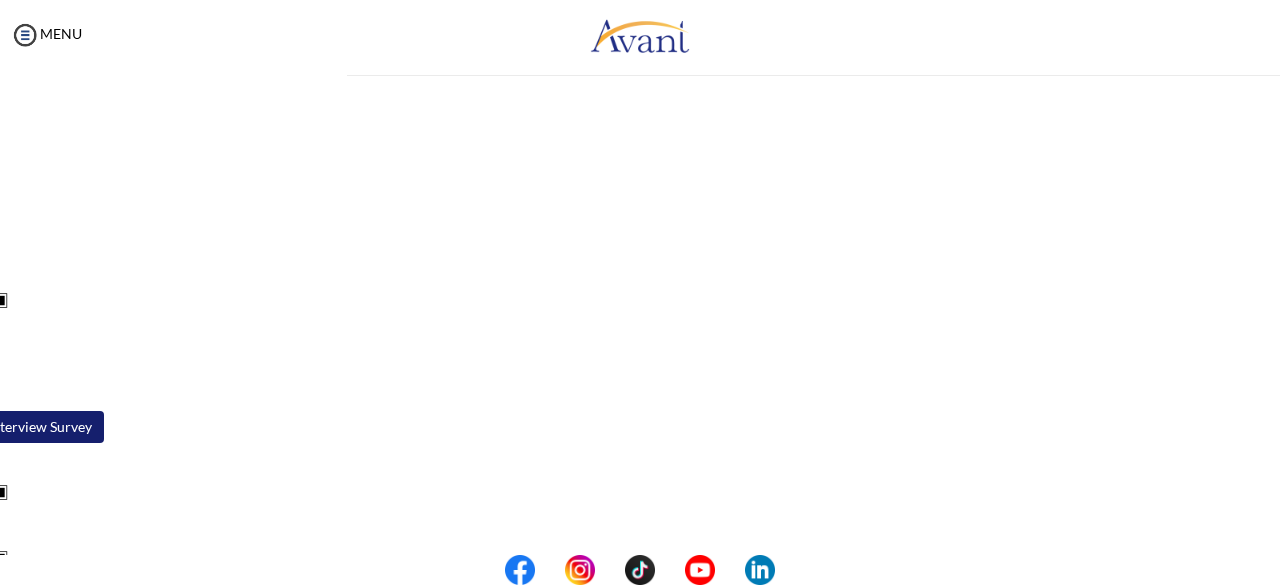 scroll, scrollTop: 0, scrollLeft: 0, axis: both 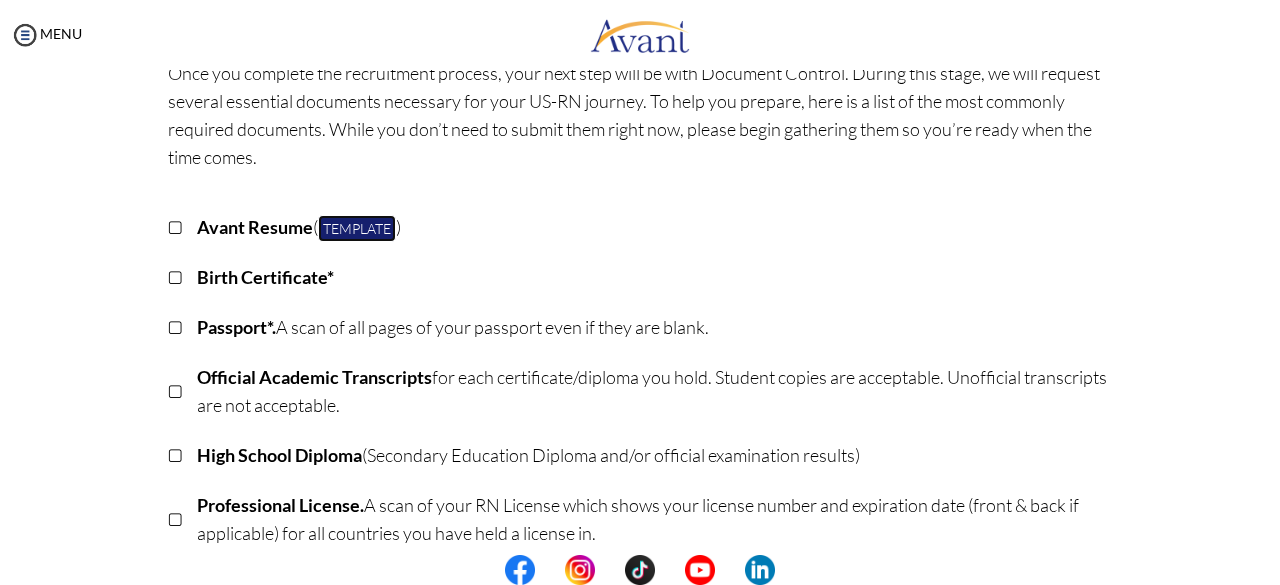 click on "Template" at bounding box center [357, 228] 